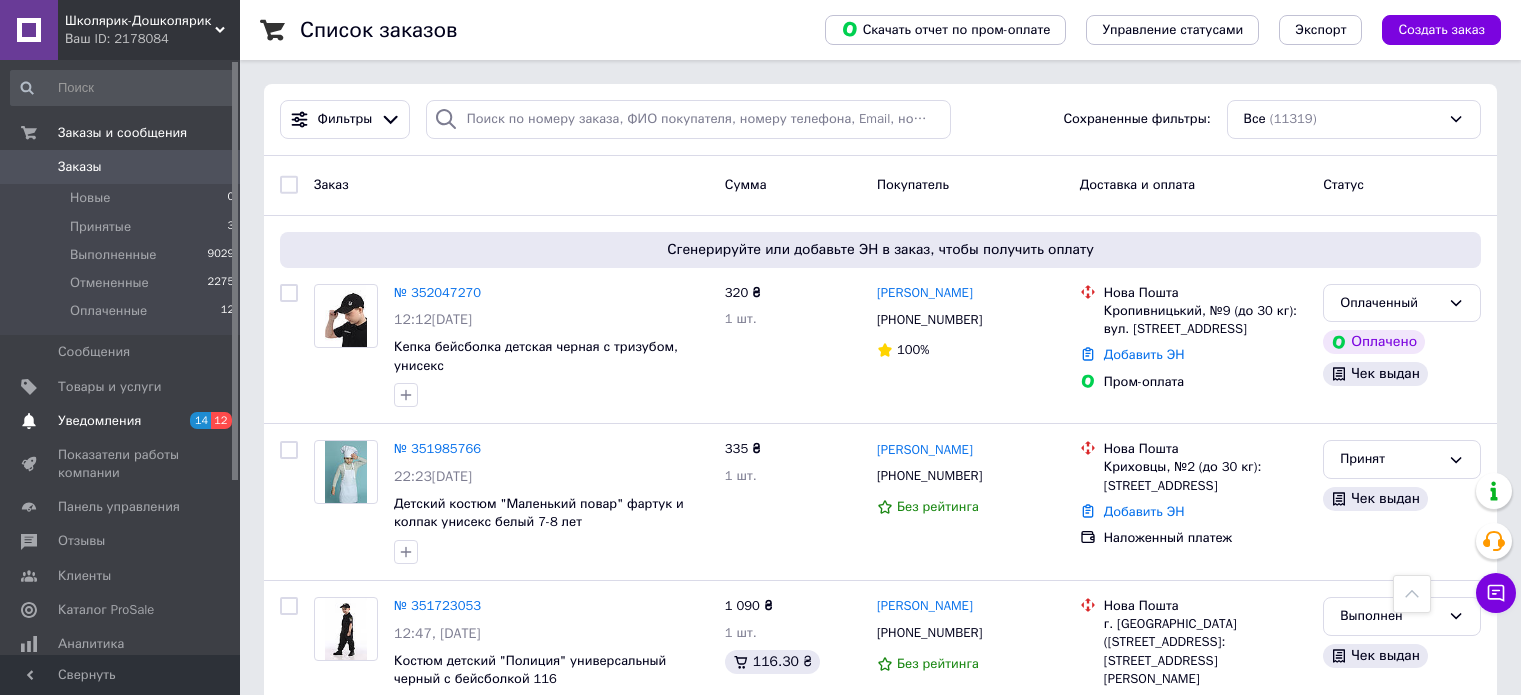 scroll, scrollTop: 2300, scrollLeft: 0, axis: vertical 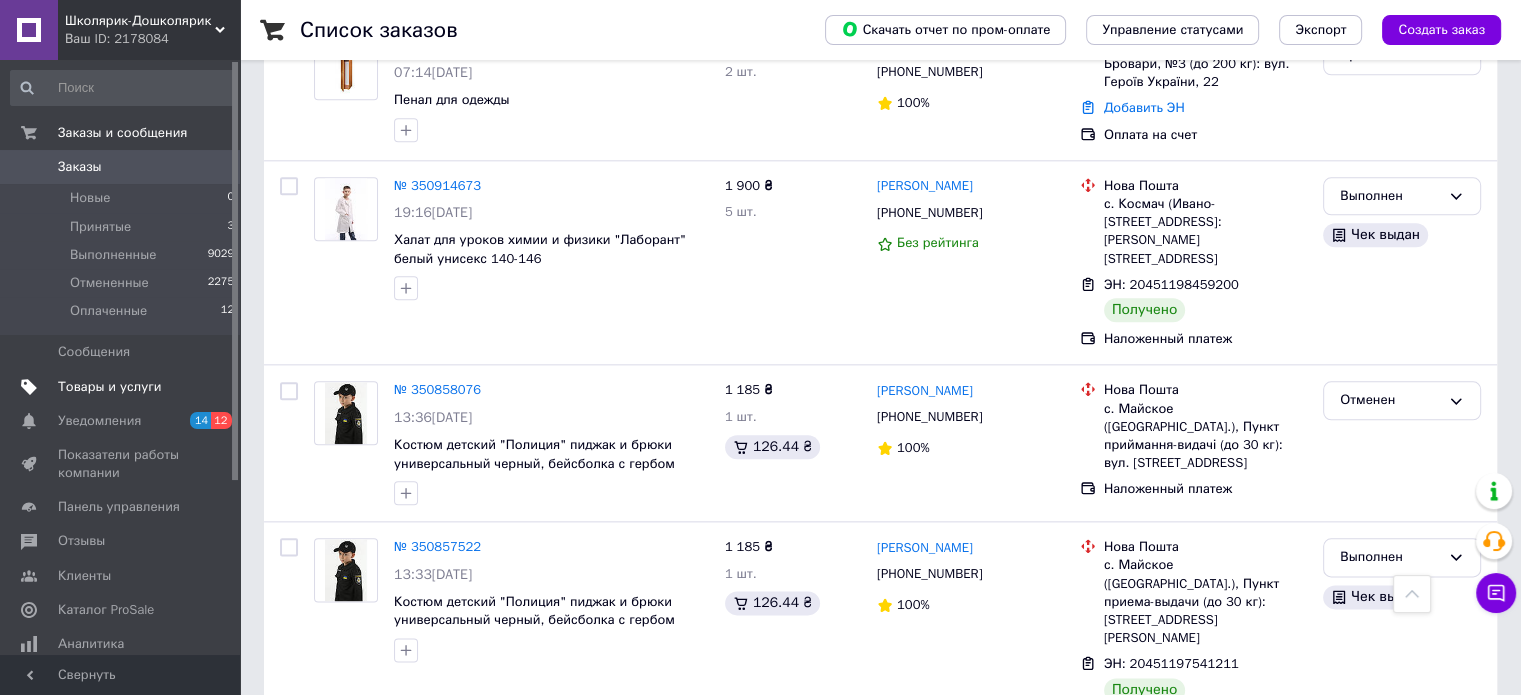 click on "Товары и услуги" at bounding box center [110, 387] 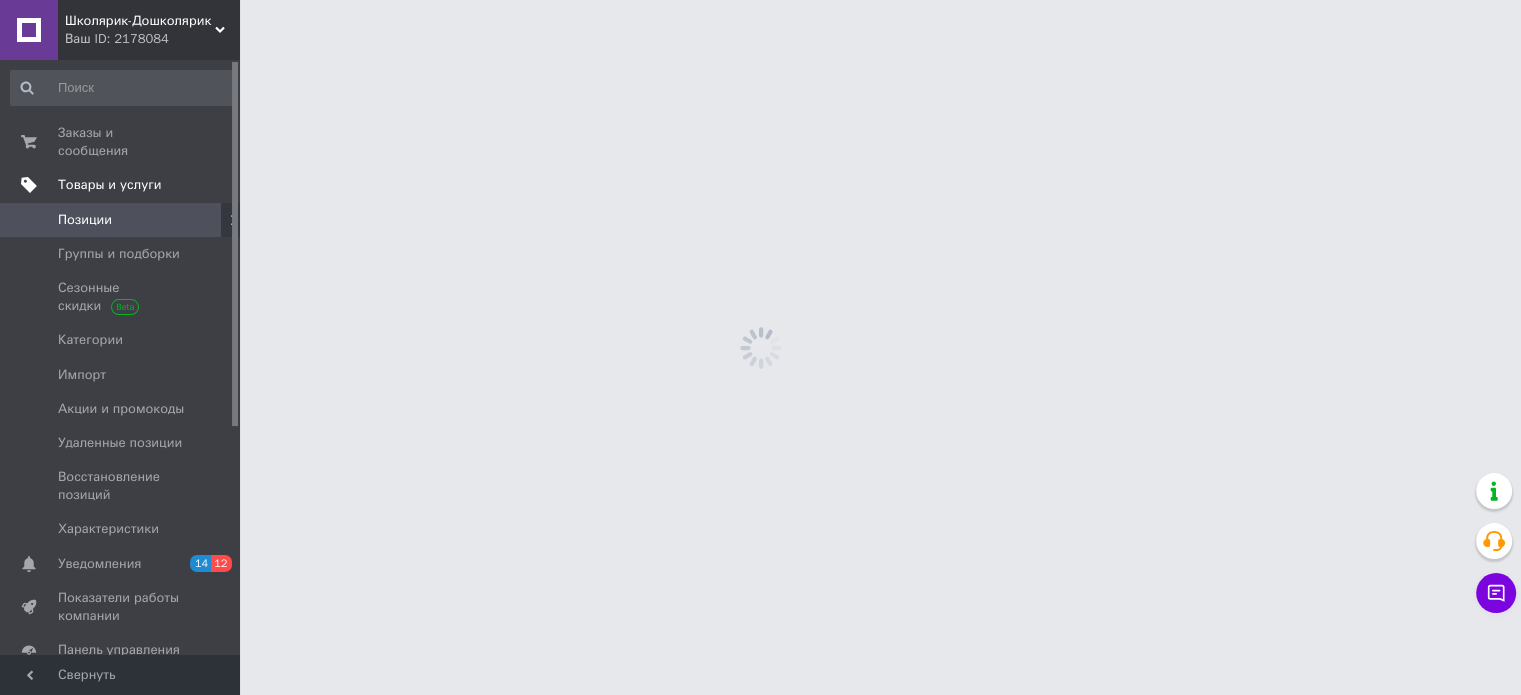 scroll, scrollTop: 0, scrollLeft: 0, axis: both 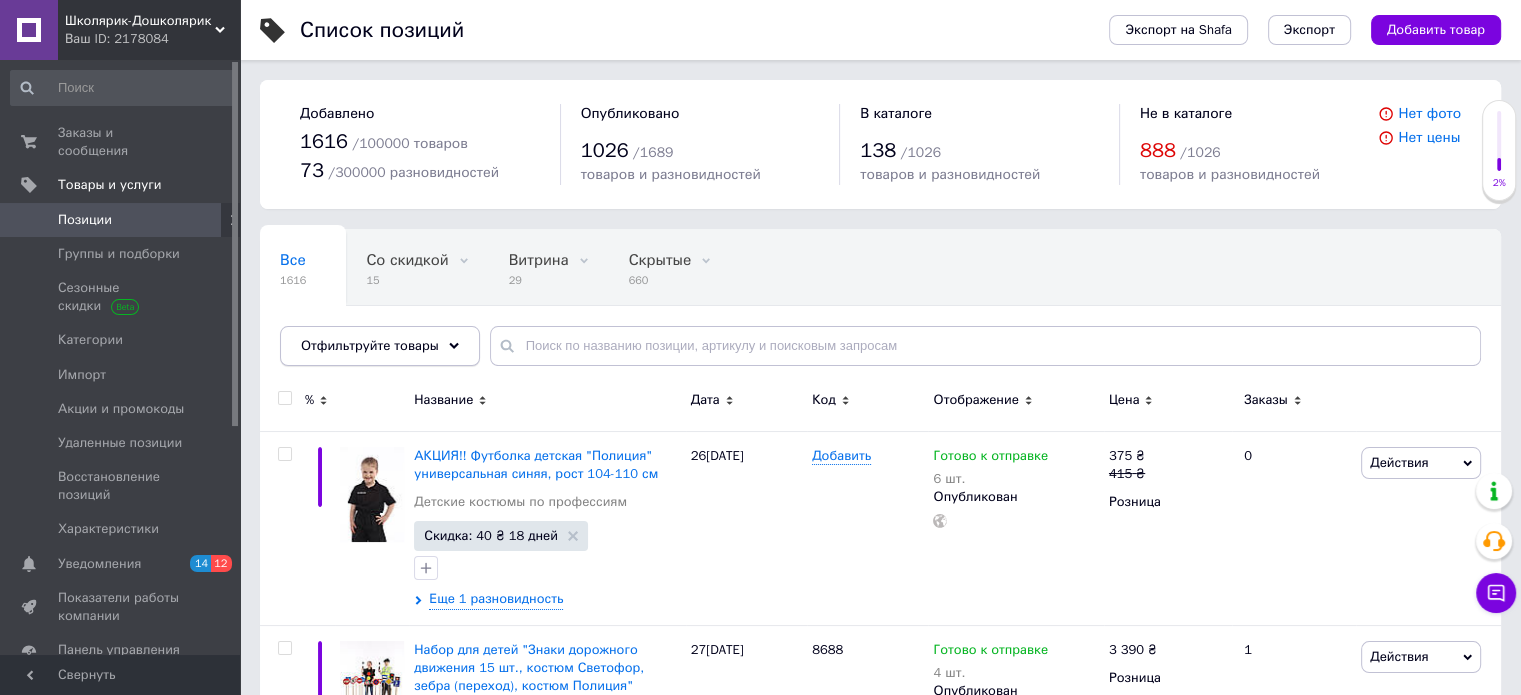 click on "Отфильтруйте товары" at bounding box center (380, 346) 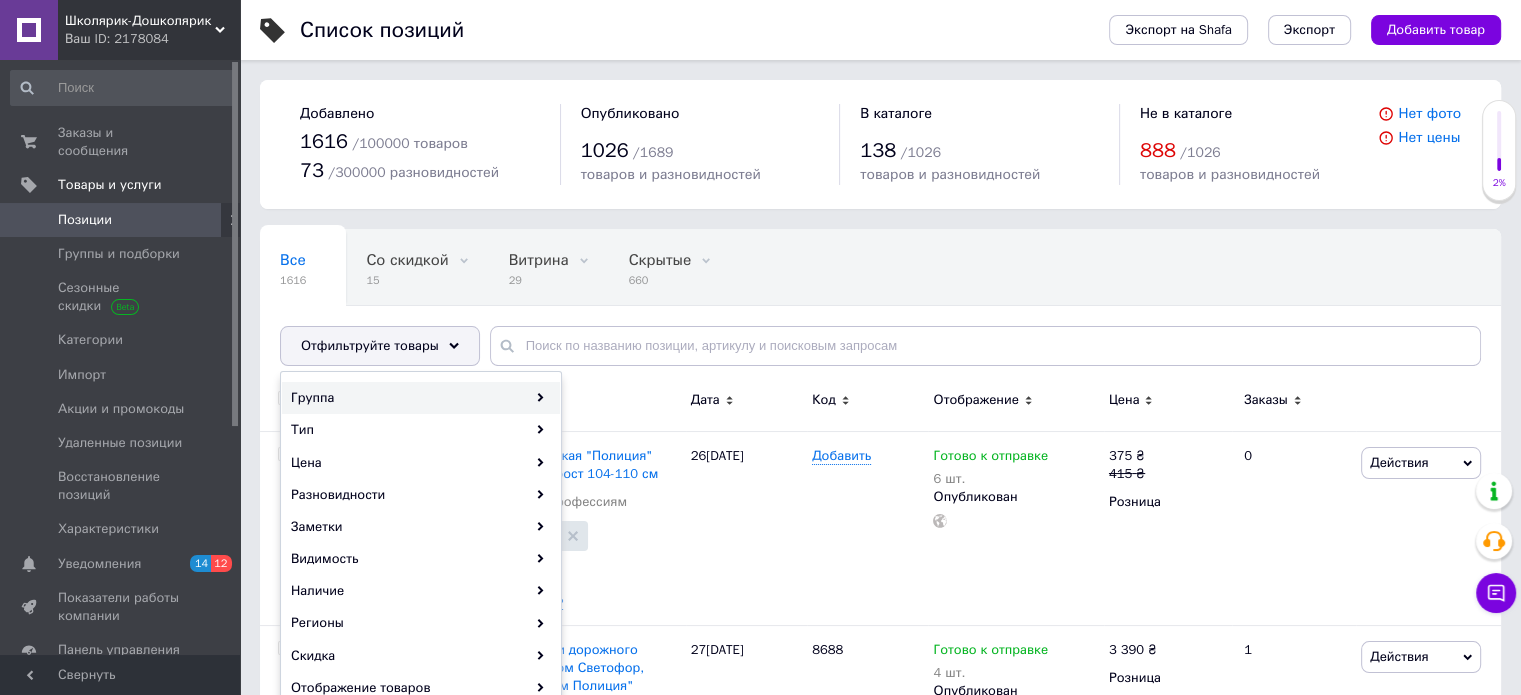click on "Группа" at bounding box center (421, 398) 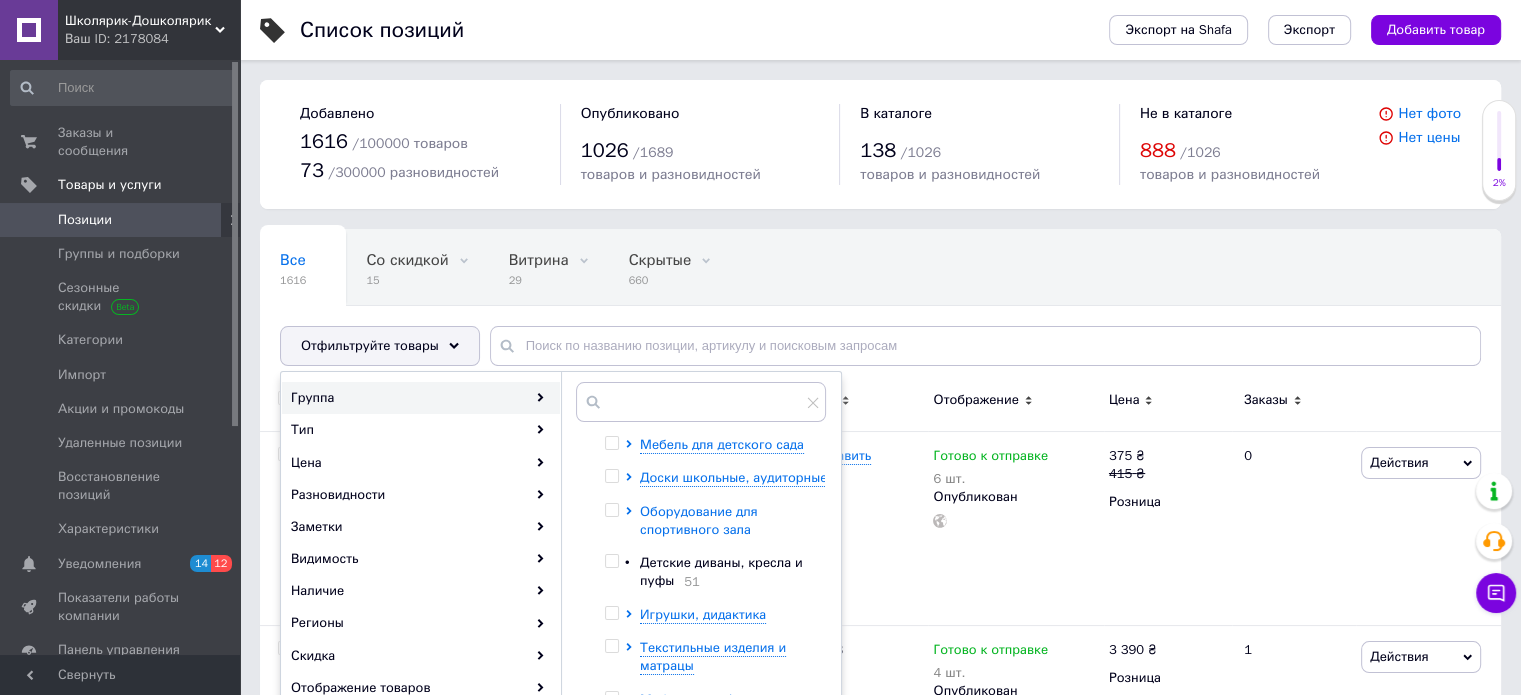 scroll, scrollTop: 272, scrollLeft: 0, axis: vertical 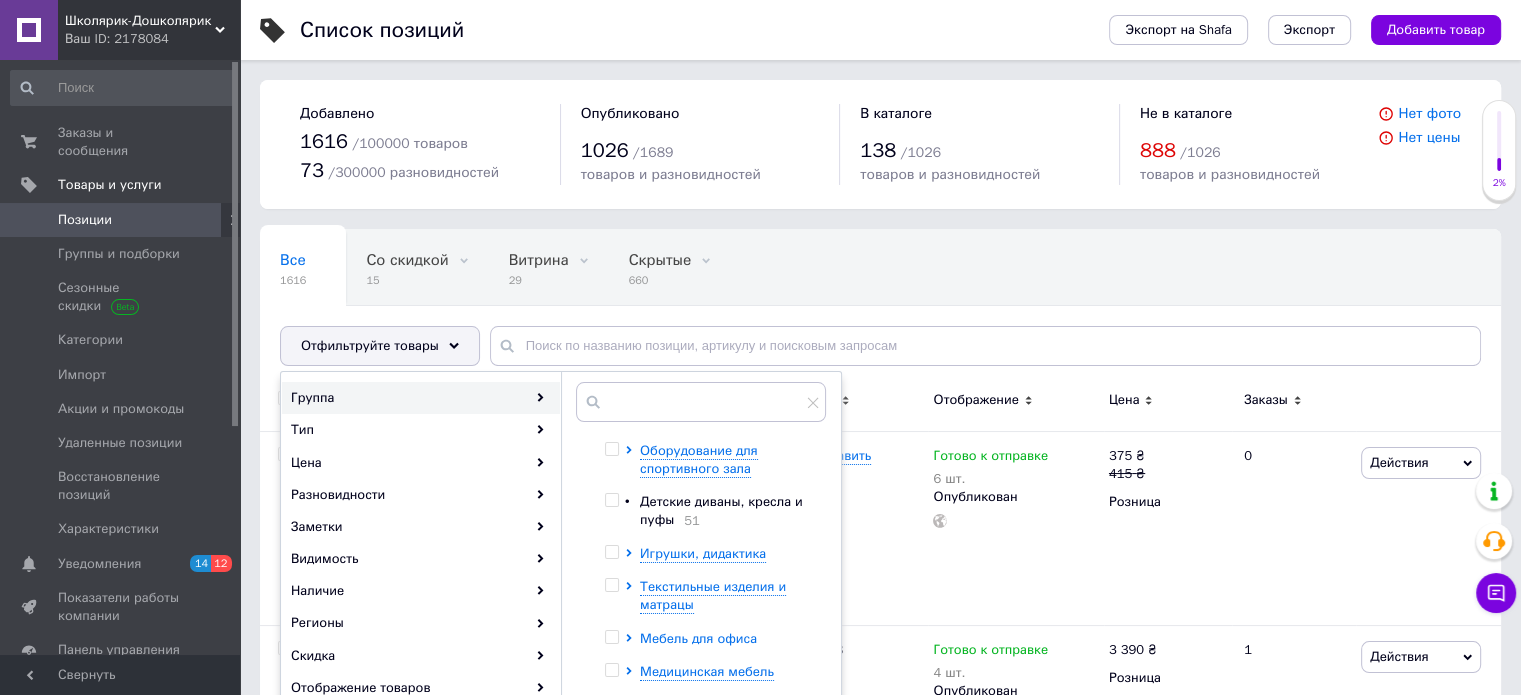 click on "Мебель для офиса" at bounding box center [698, 638] 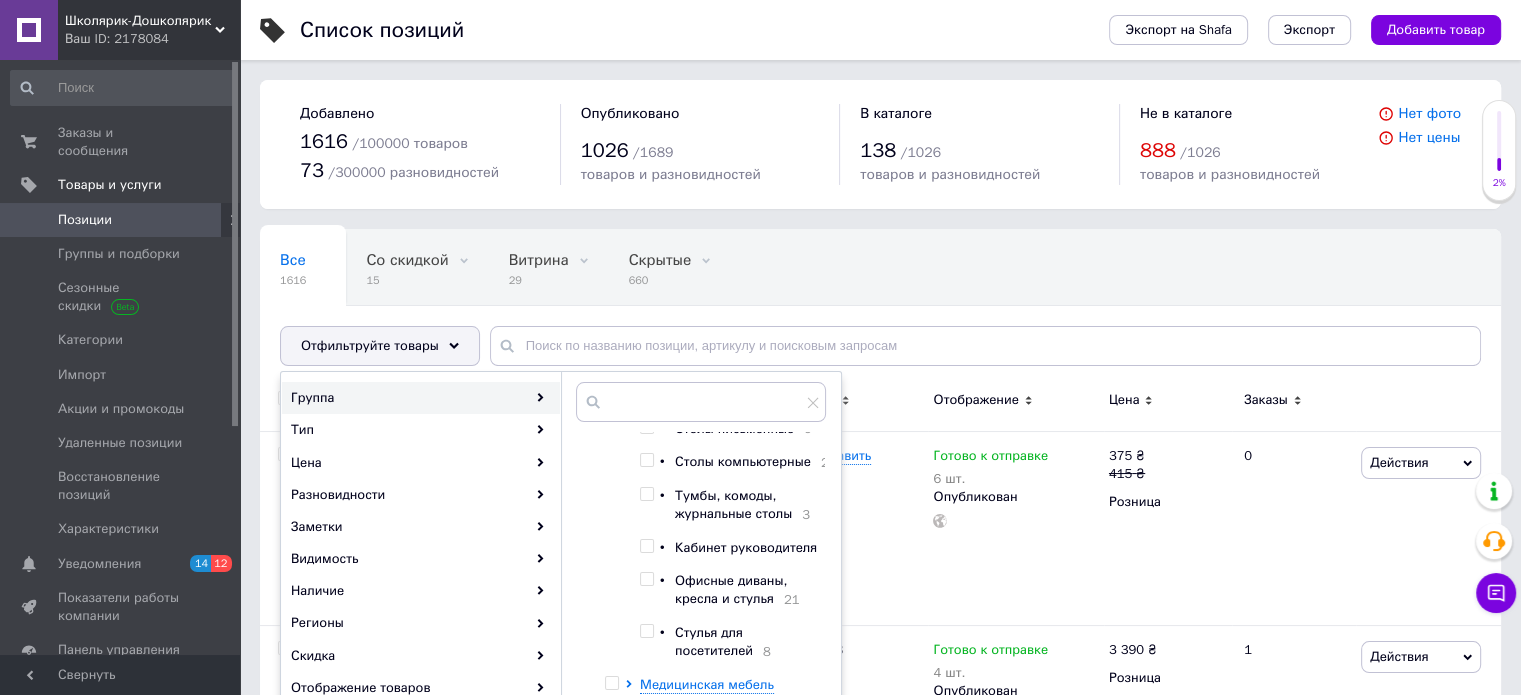scroll, scrollTop: 572, scrollLeft: 0, axis: vertical 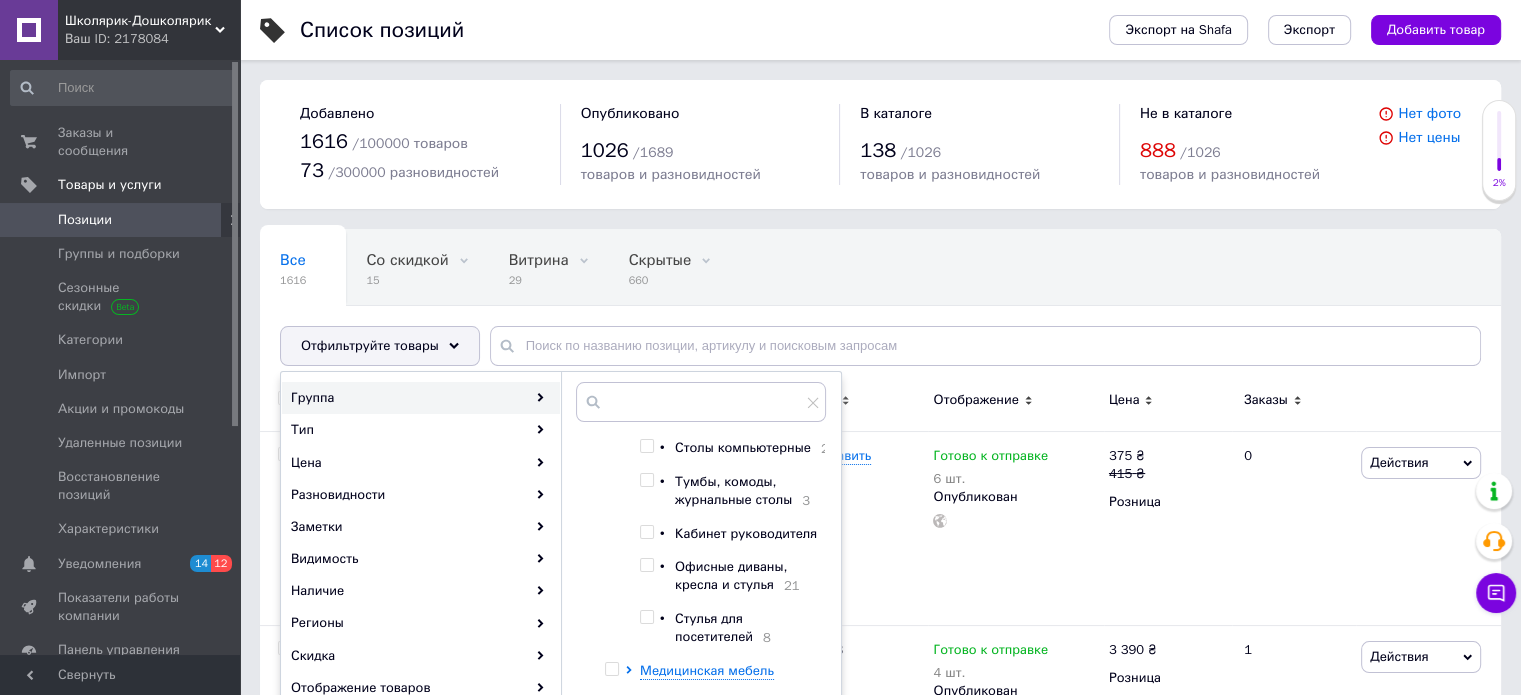 click at bounding box center (646, 532) 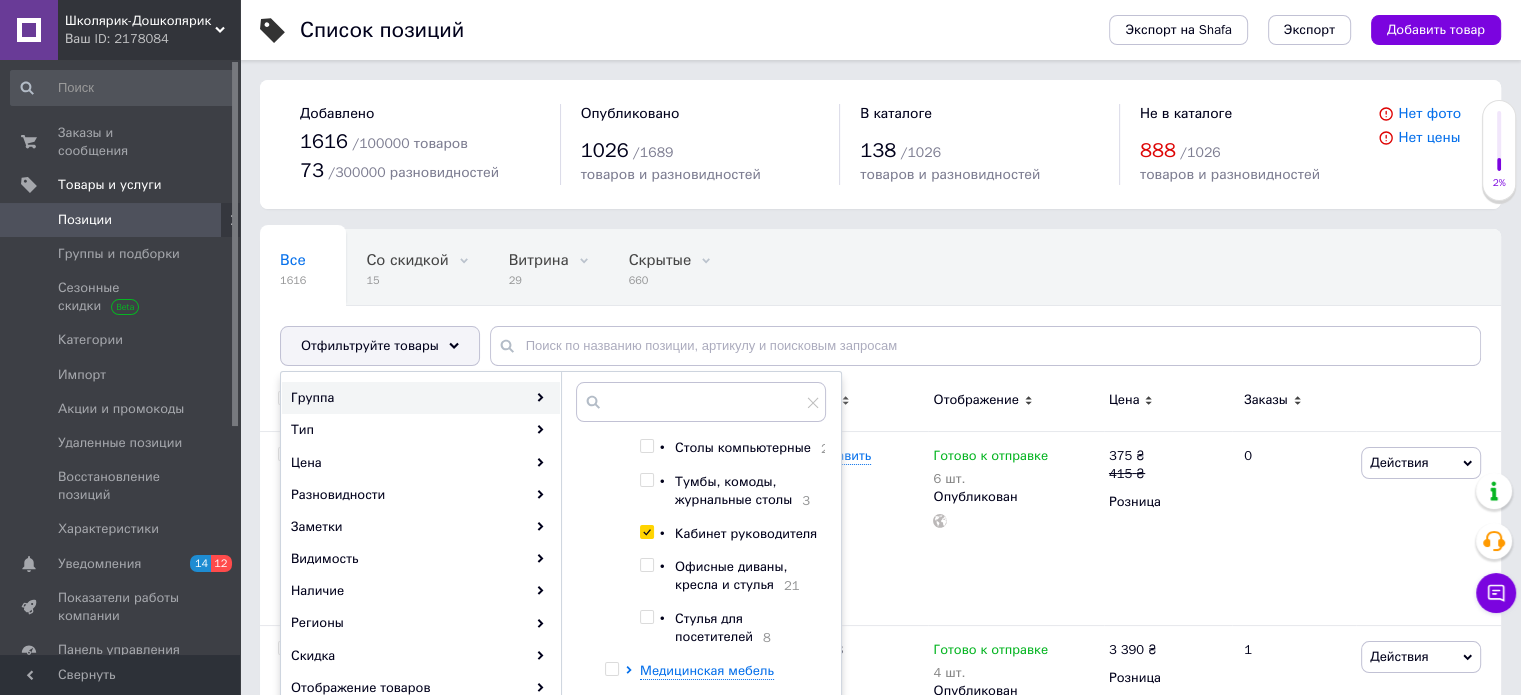 checkbox on "true" 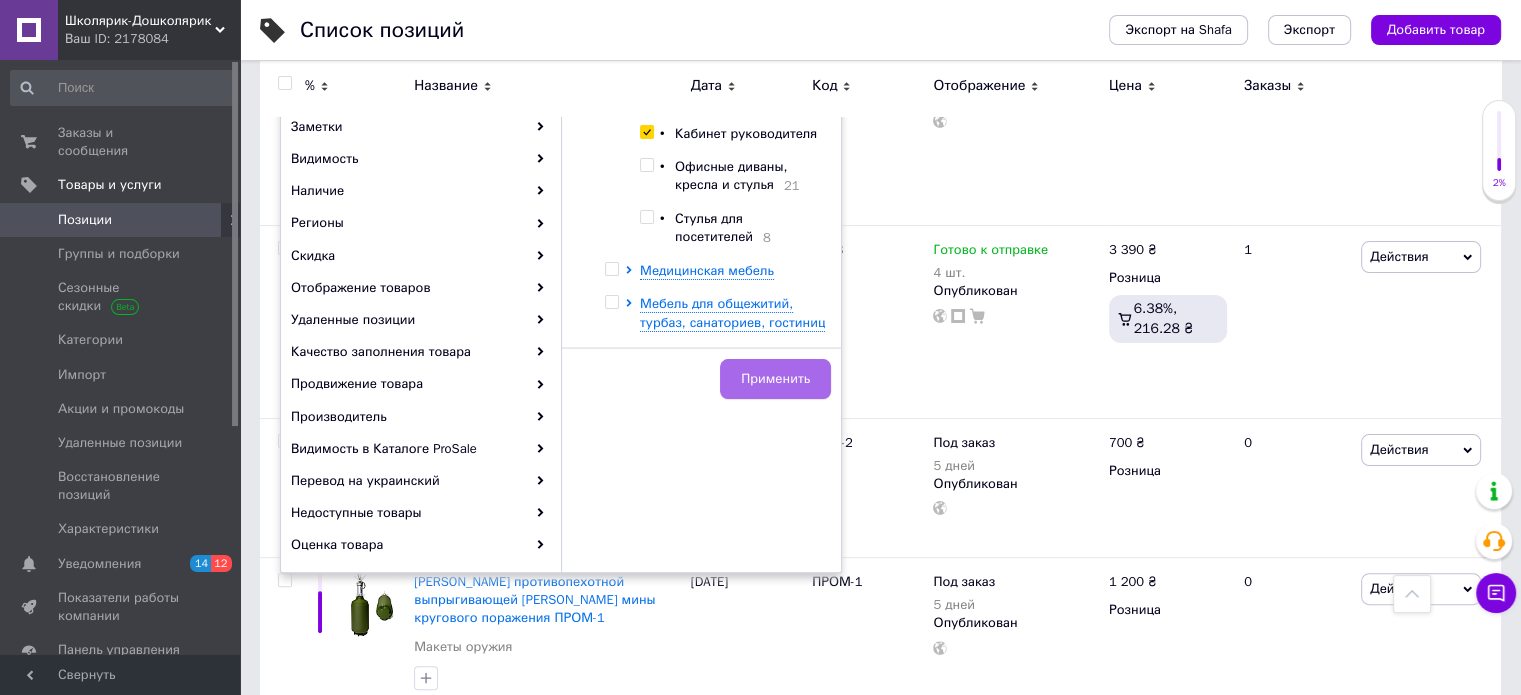 click on "Применить" at bounding box center (775, 379) 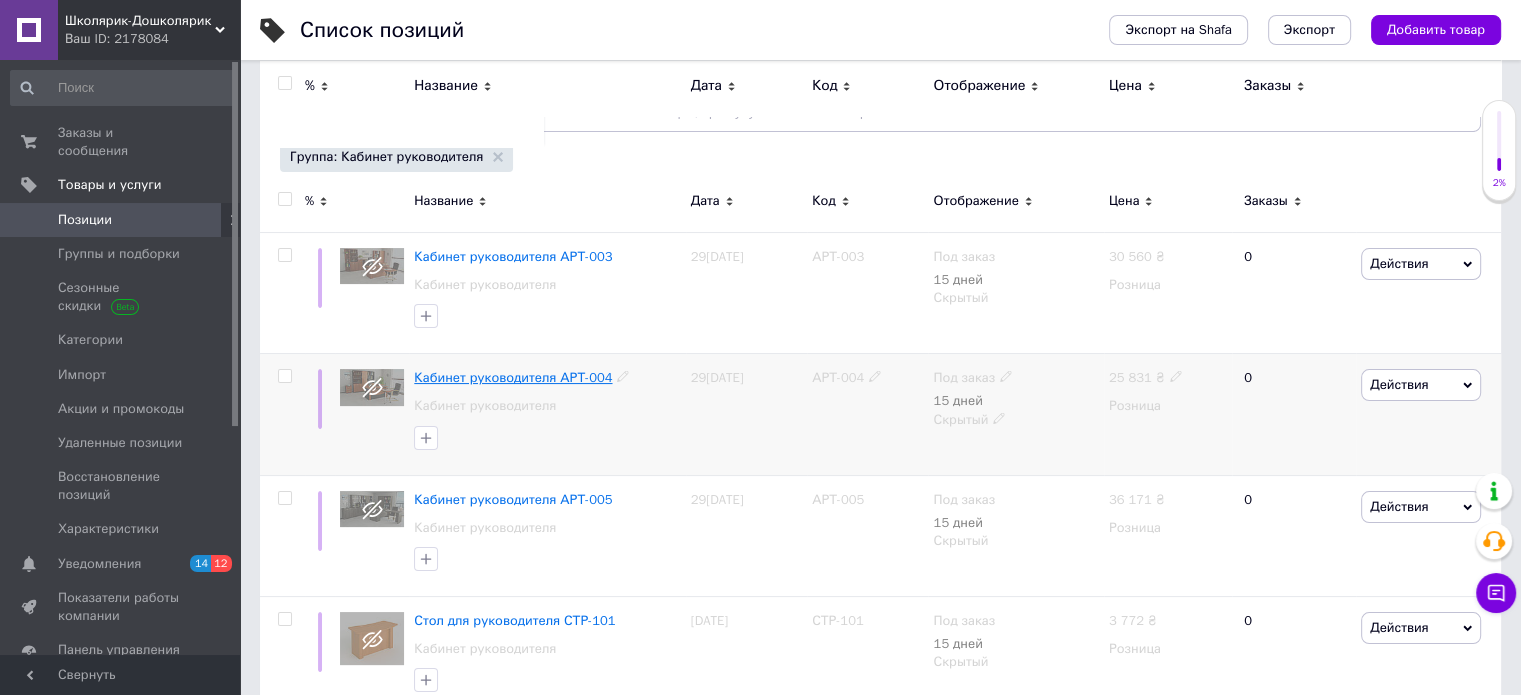 scroll, scrollTop: 200, scrollLeft: 0, axis: vertical 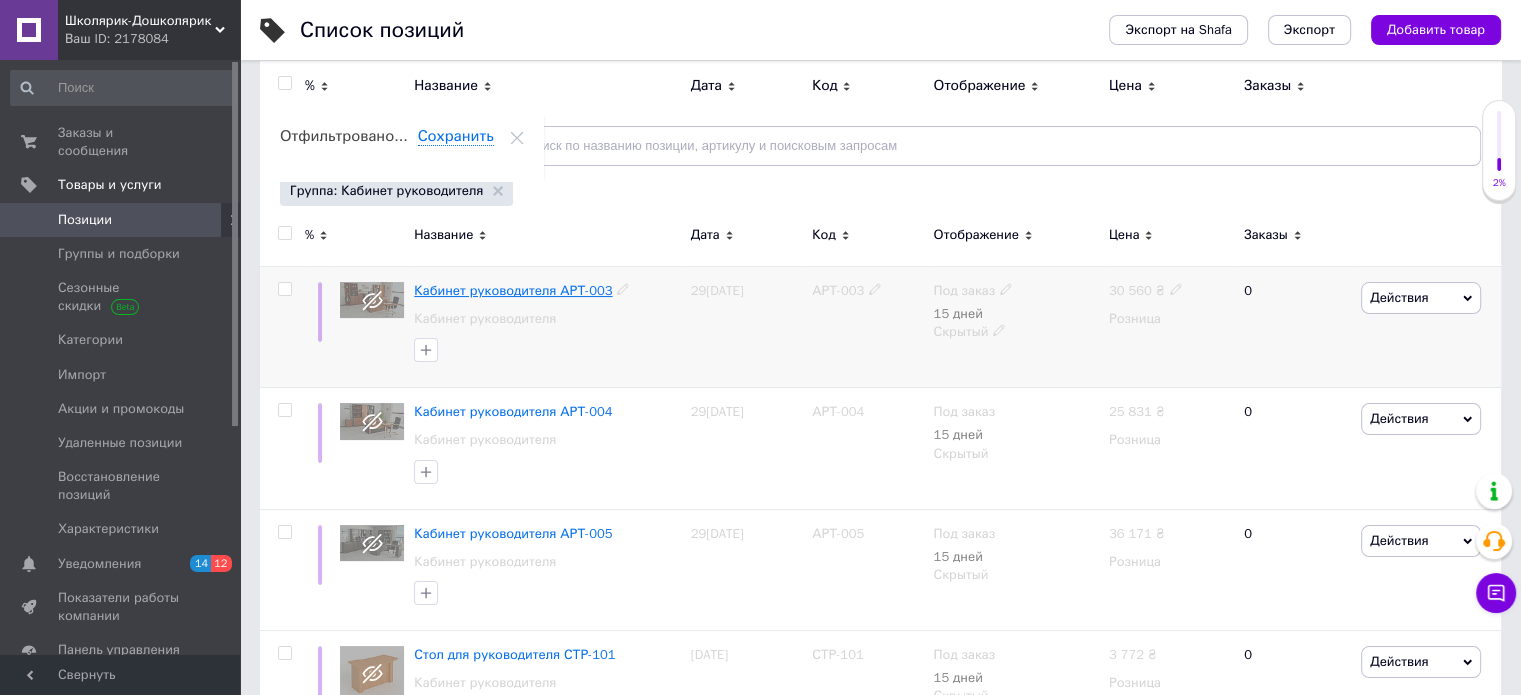 click on "Кабинет руководителя АРТ-003" at bounding box center [513, 290] 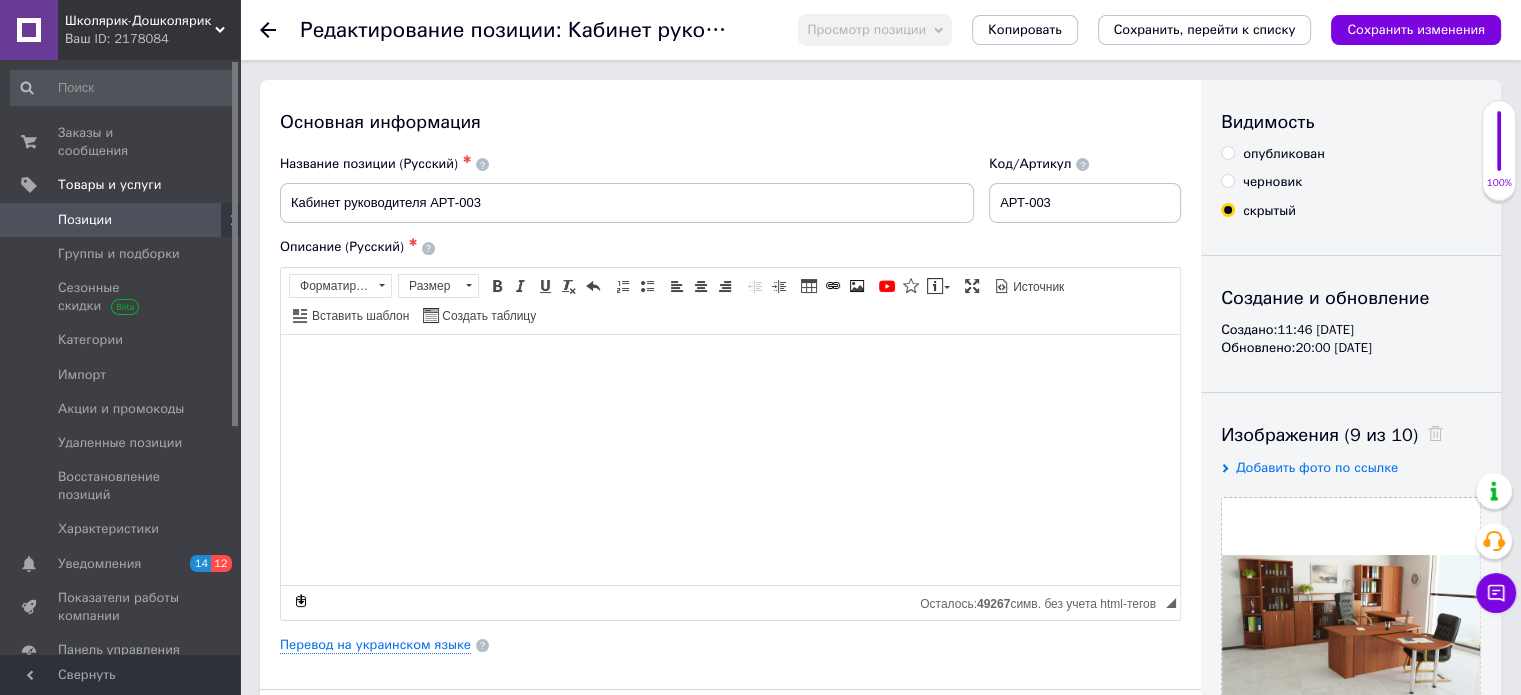 click on "опубликован" at bounding box center (1227, 152) 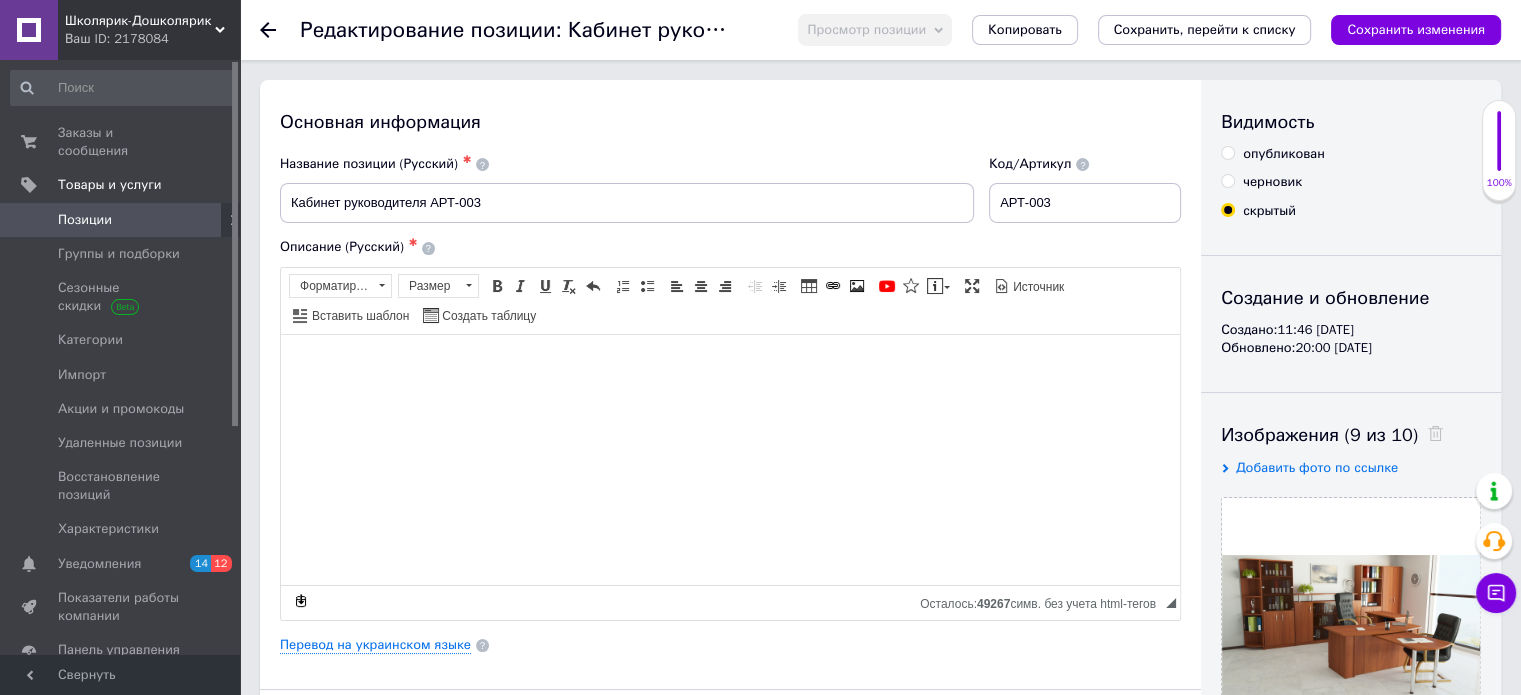 radio on "true" 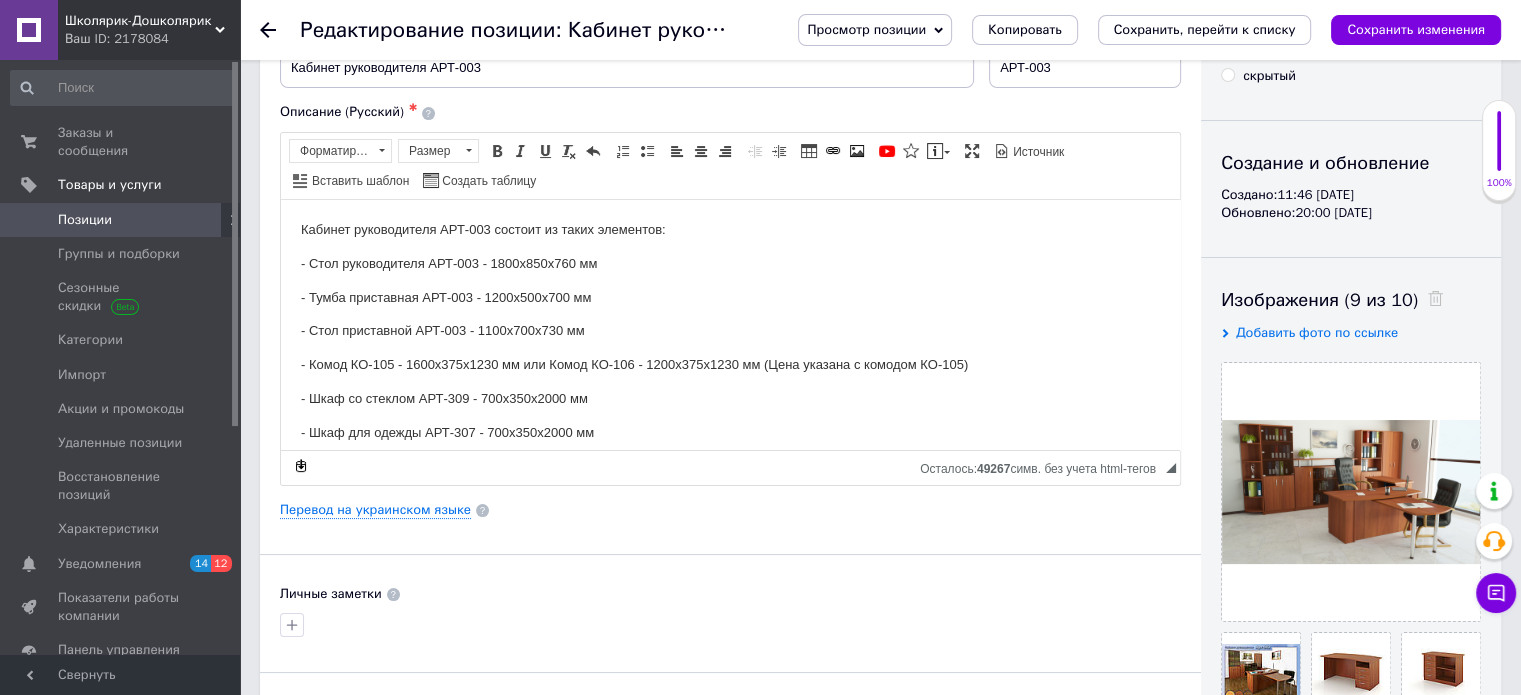 scroll, scrollTop: 100, scrollLeft: 0, axis: vertical 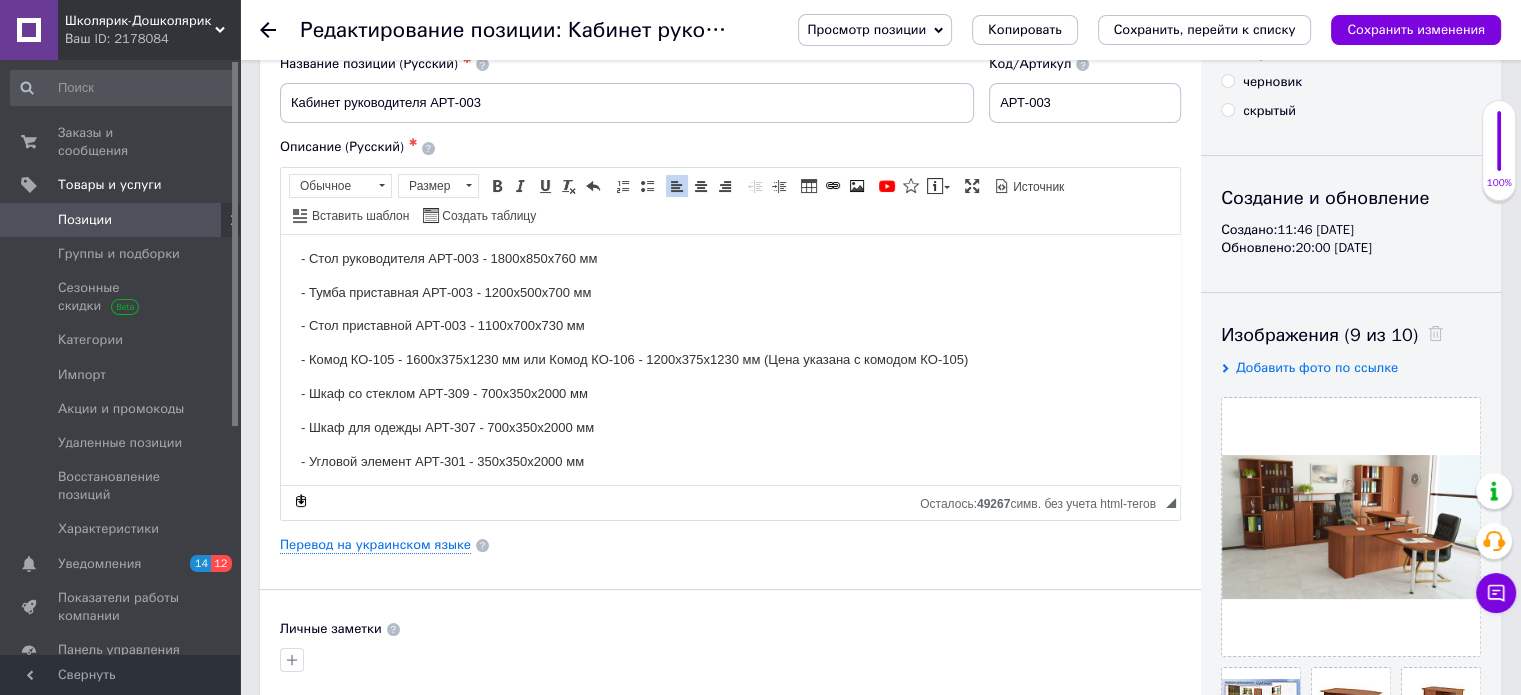 drag, startPoint x: 1175, startPoint y: 356, endPoint x: 1461, endPoint y: 613, distance: 384.50616 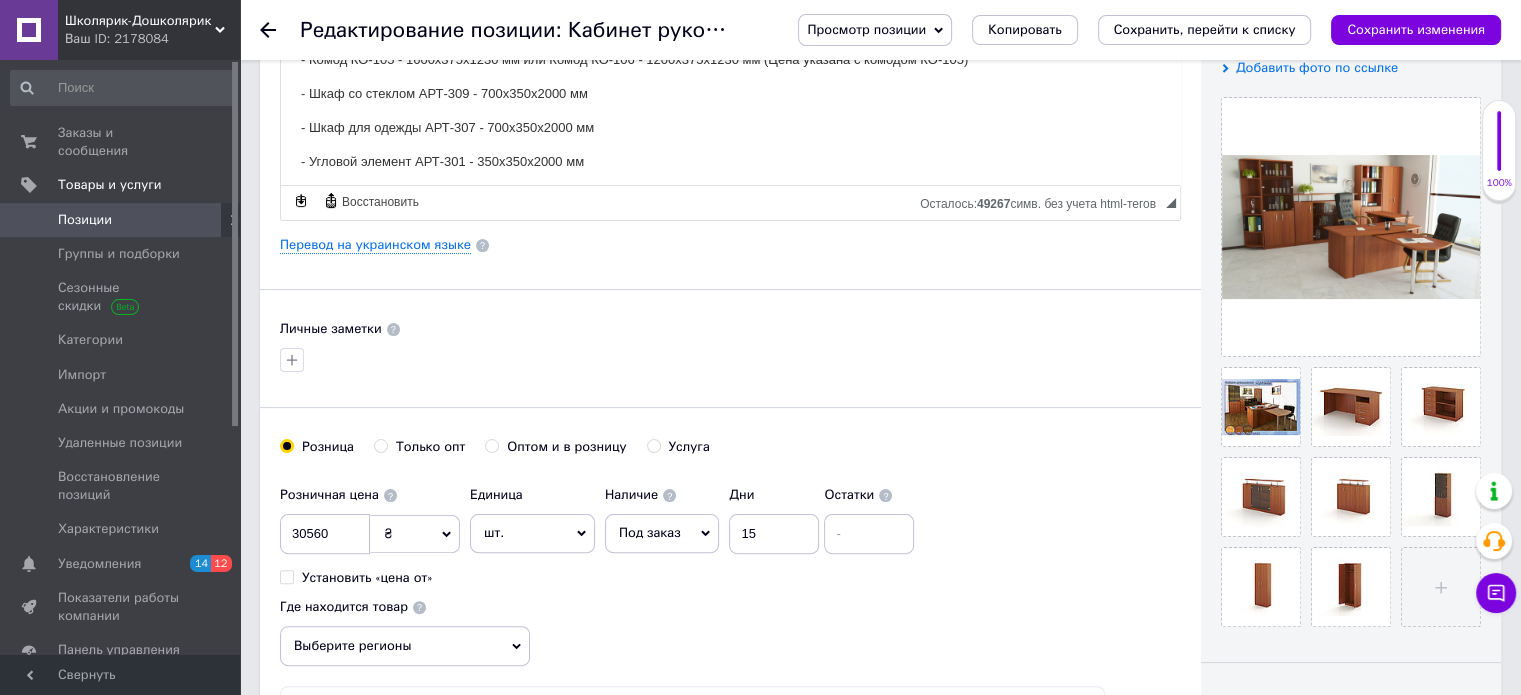 scroll, scrollTop: 500, scrollLeft: 0, axis: vertical 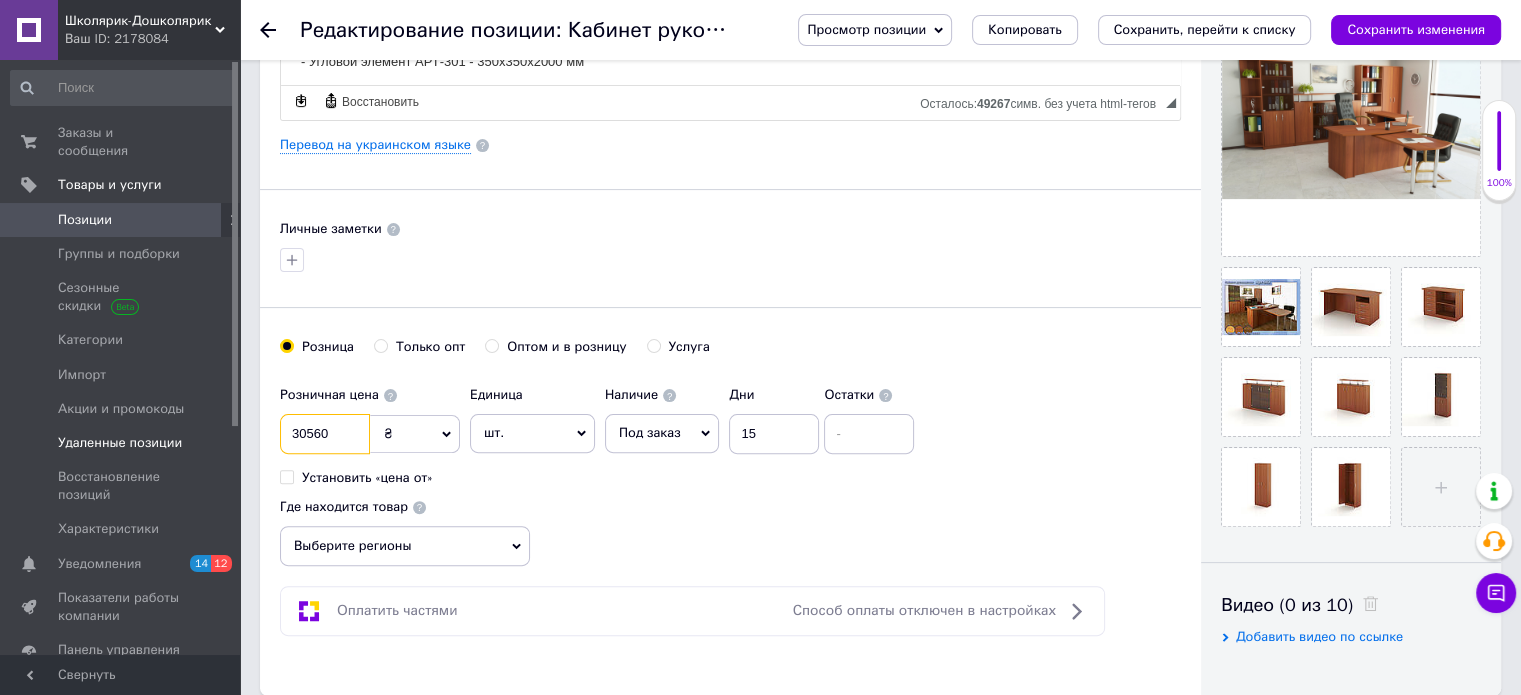 drag, startPoint x: 340, startPoint y: 429, endPoint x: 184, endPoint y: 425, distance: 156.05127 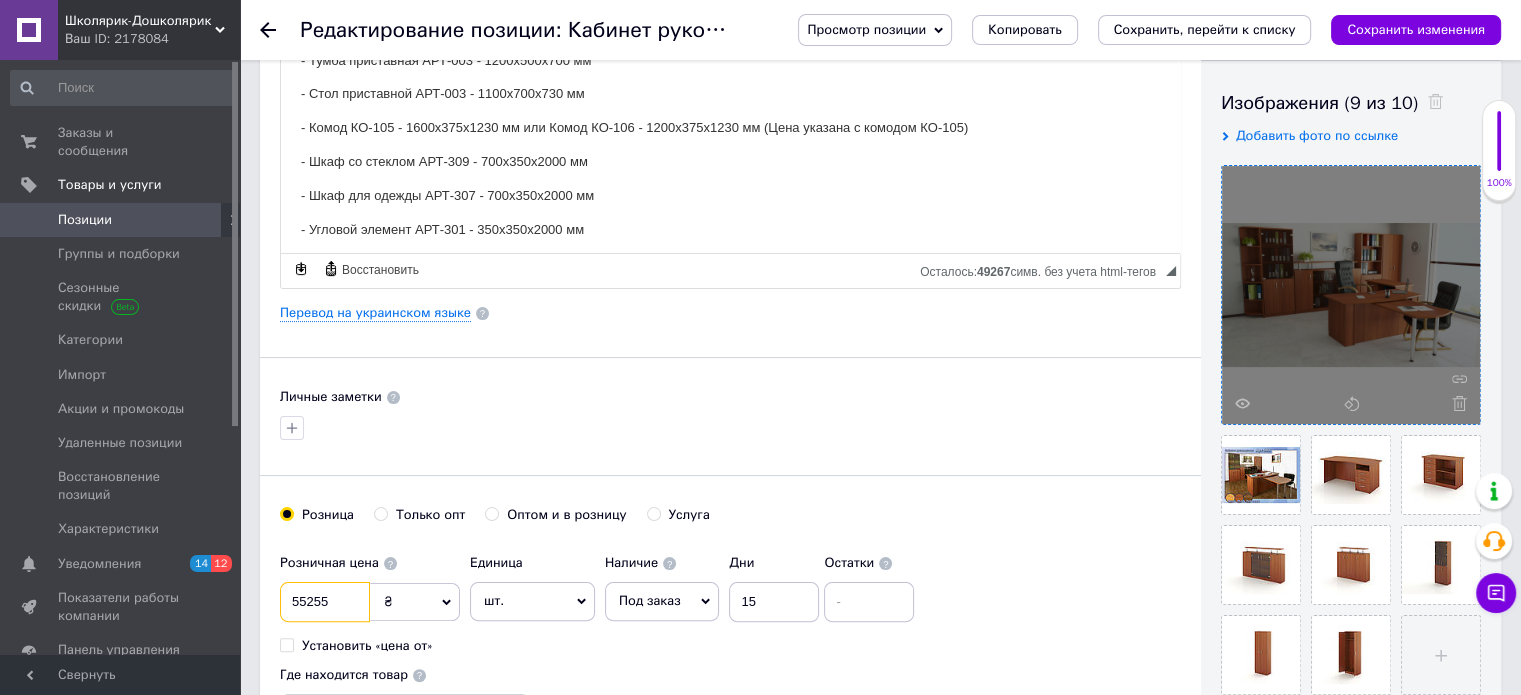 scroll, scrollTop: 300, scrollLeft: 0, axis: vertical 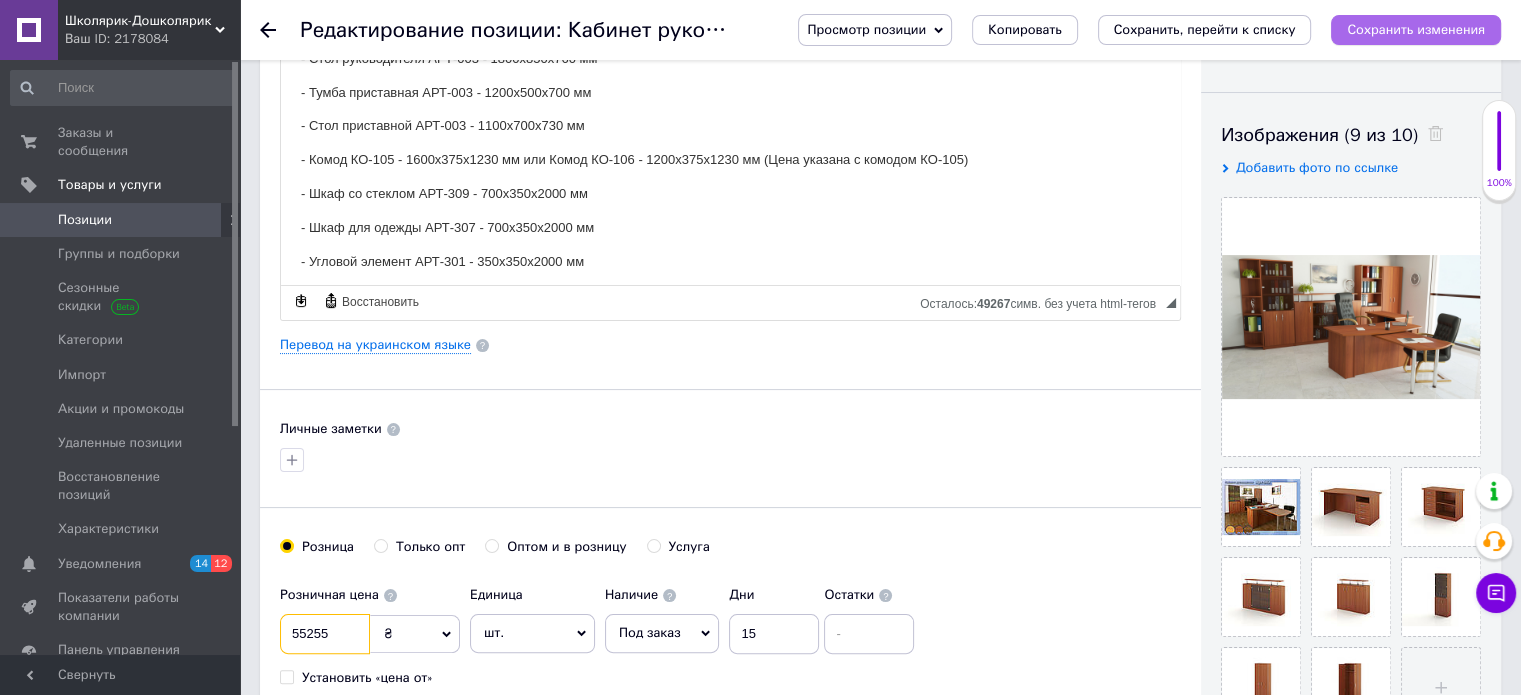 type on "55255" 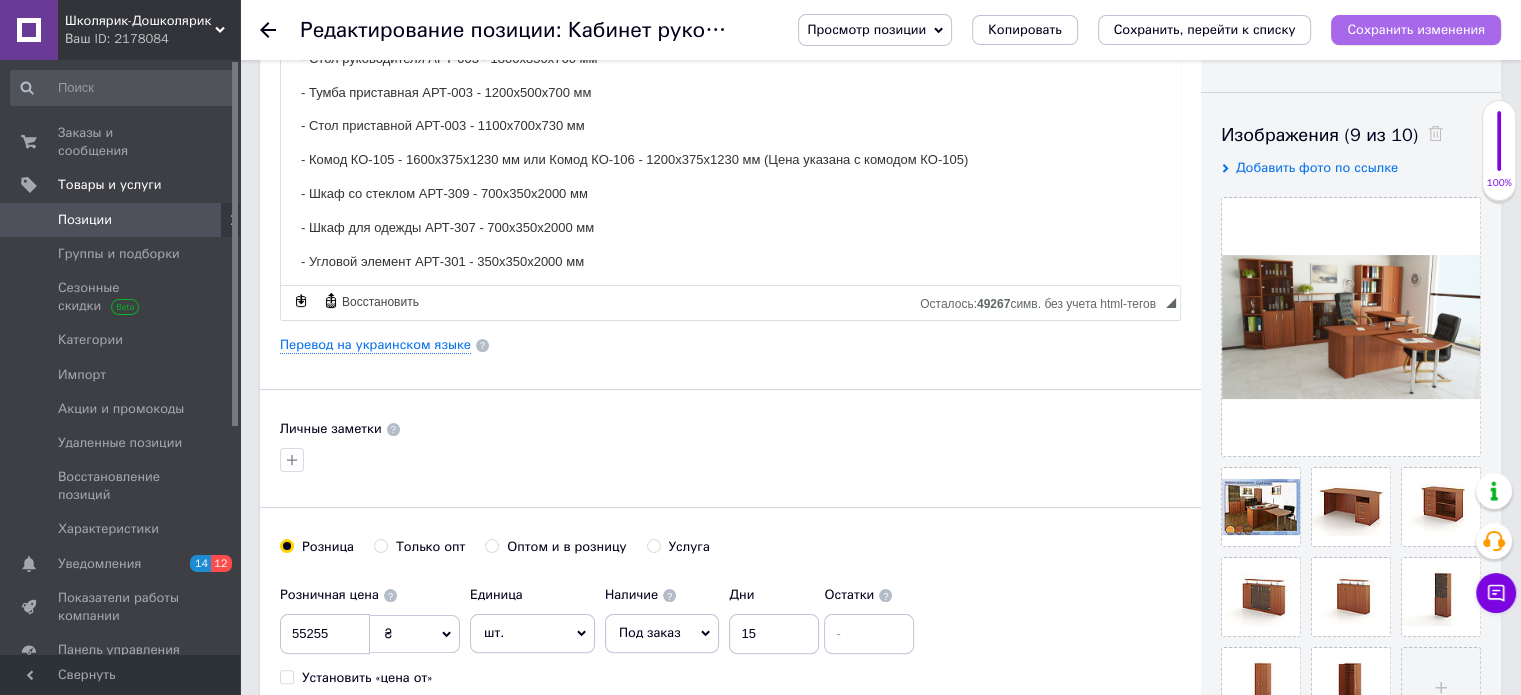 click on "Сохранить изменения" at bounding box center [1416, 29] 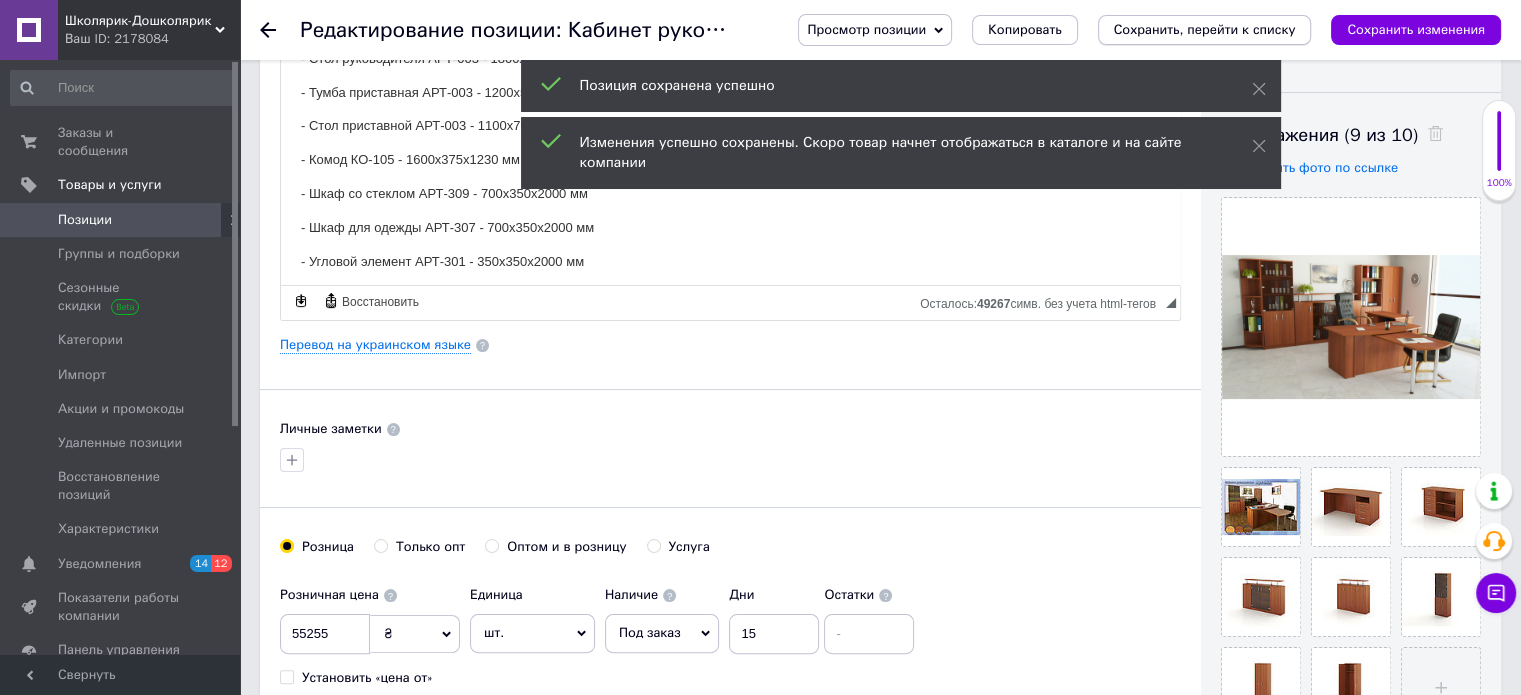 click on "Сохранить, перейти к списку" at bounding box center [1205, 29] 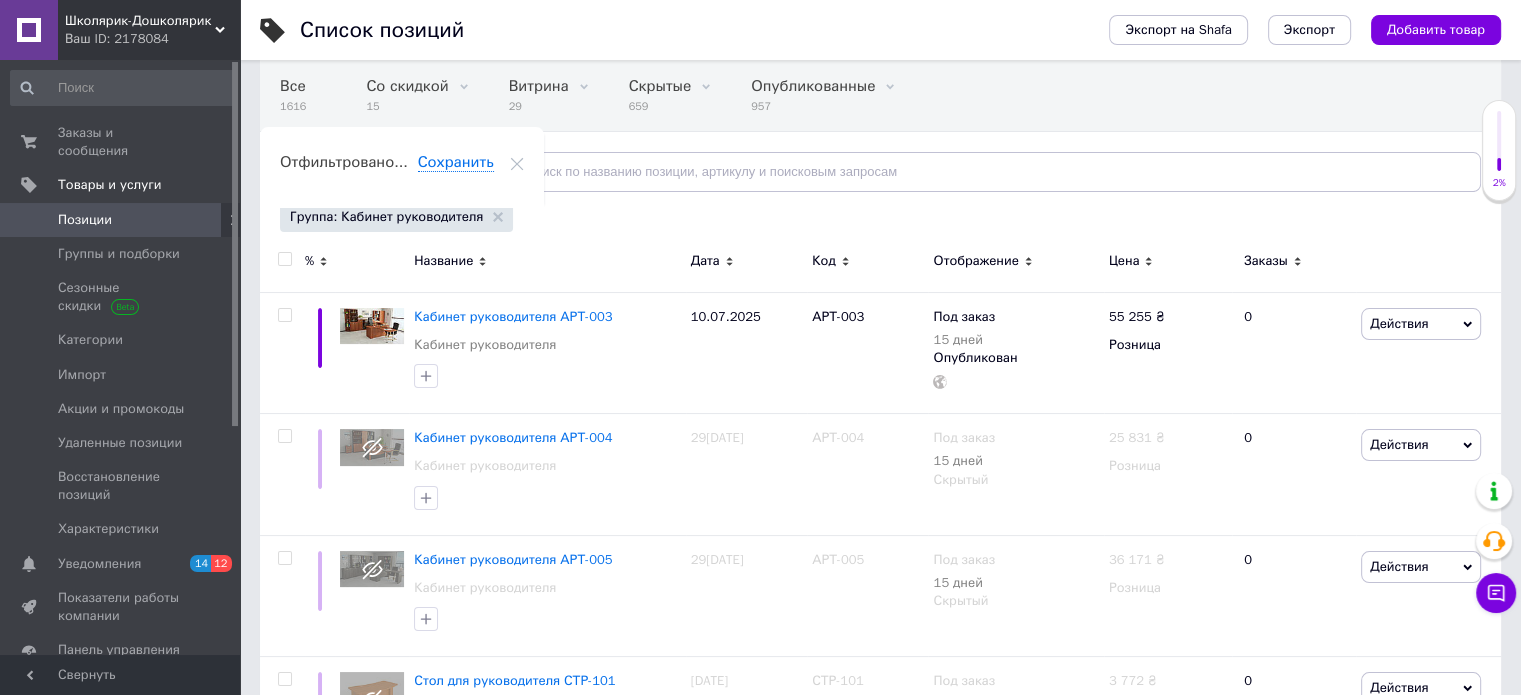 scroll, scrollTop: 200, scrollLeft: 0, axis: vertical 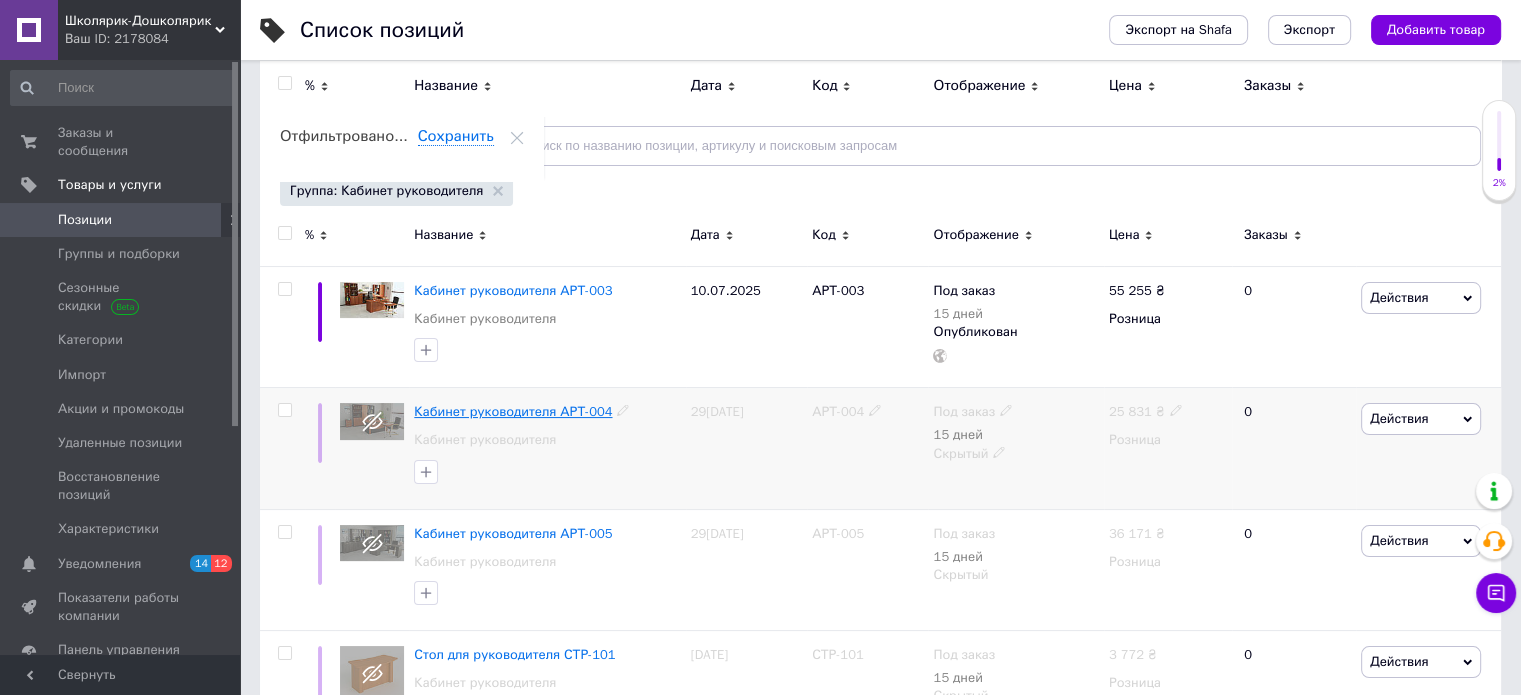 click on "Кабинет руководителя АРТ-004" at bounding box center (513, 411) 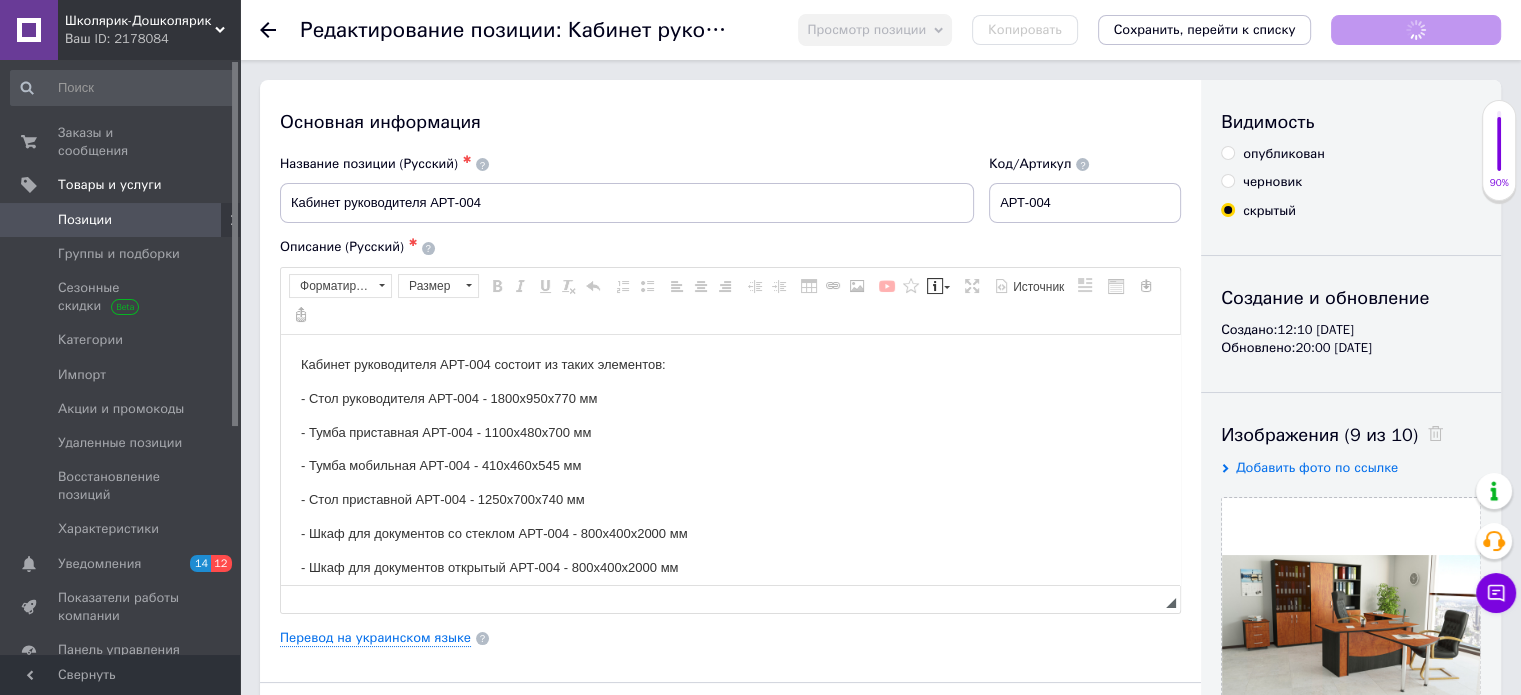 scroll, scrollTop: 0, scrollLeft: 0, axis: both 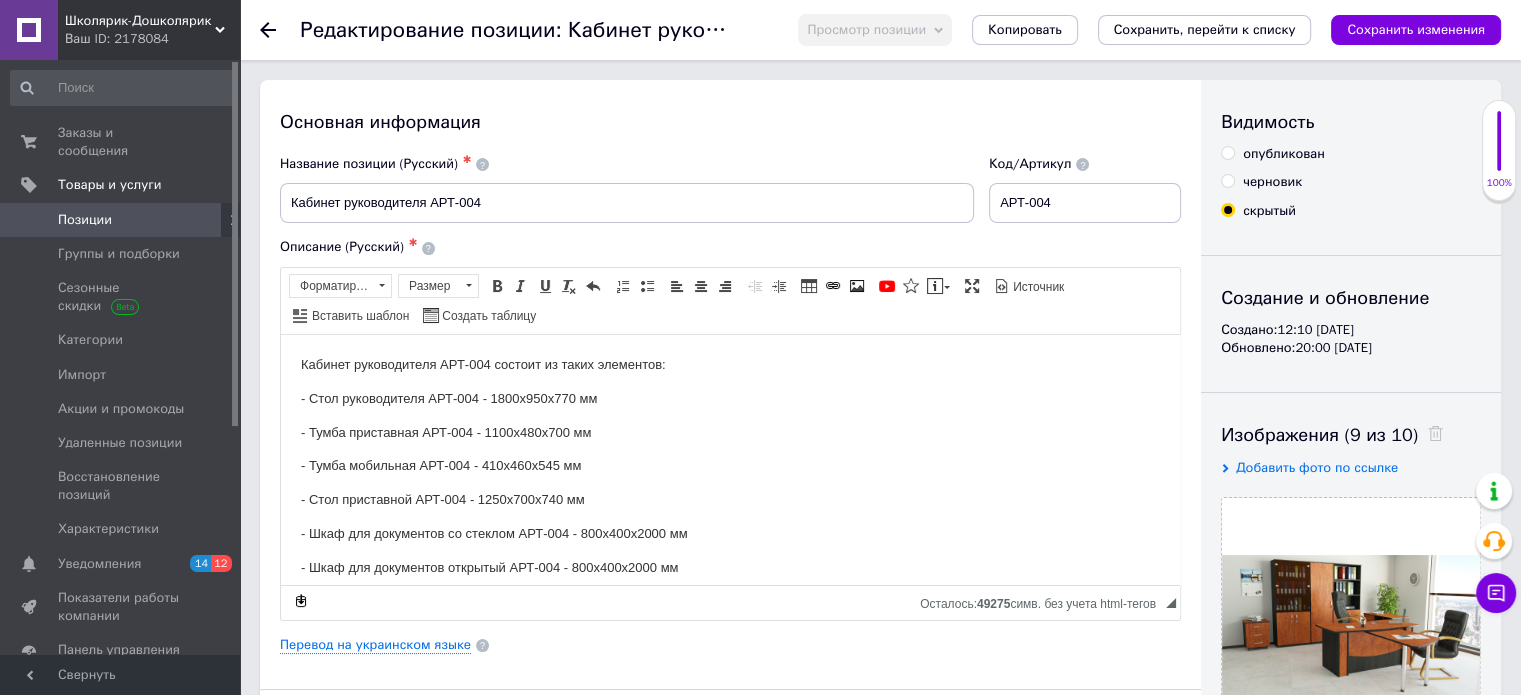 click on "опубликован" at bounding box center (1227, 152) 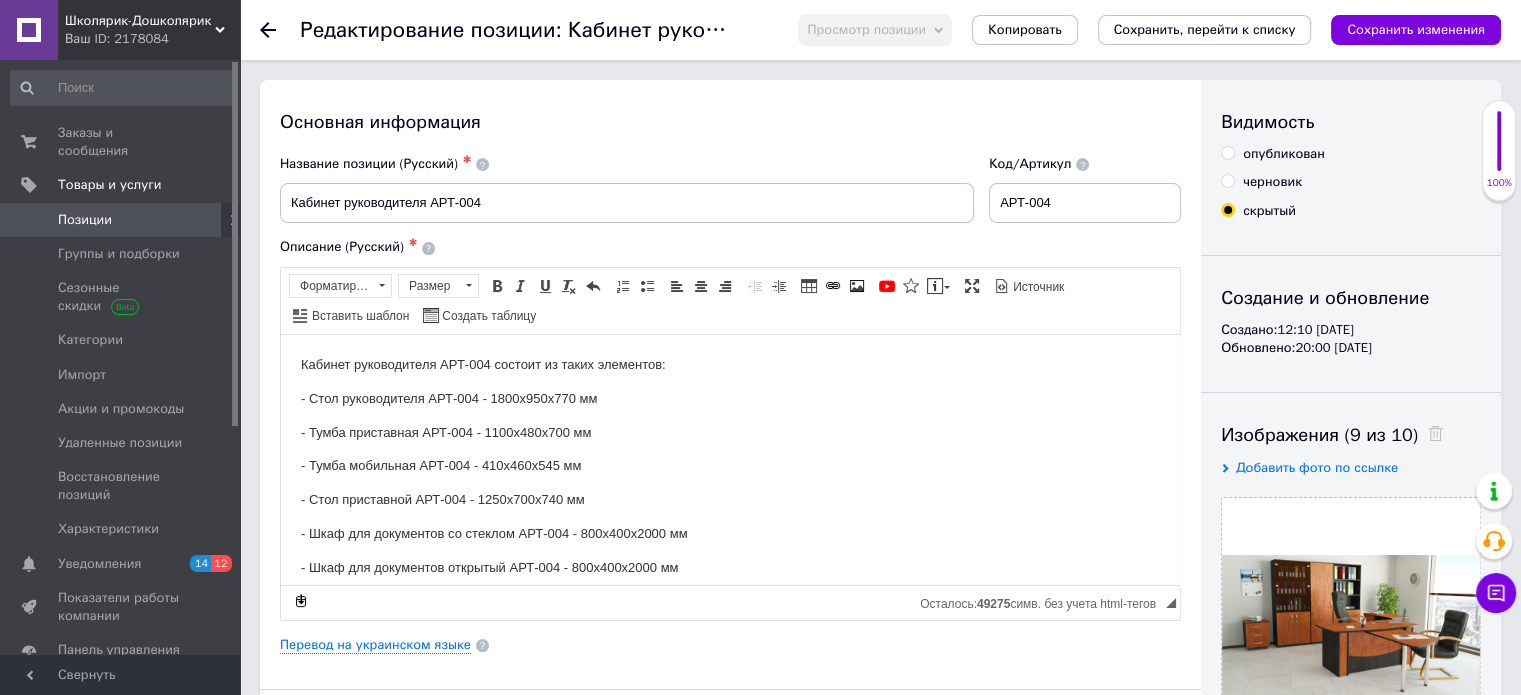 radio on "true" 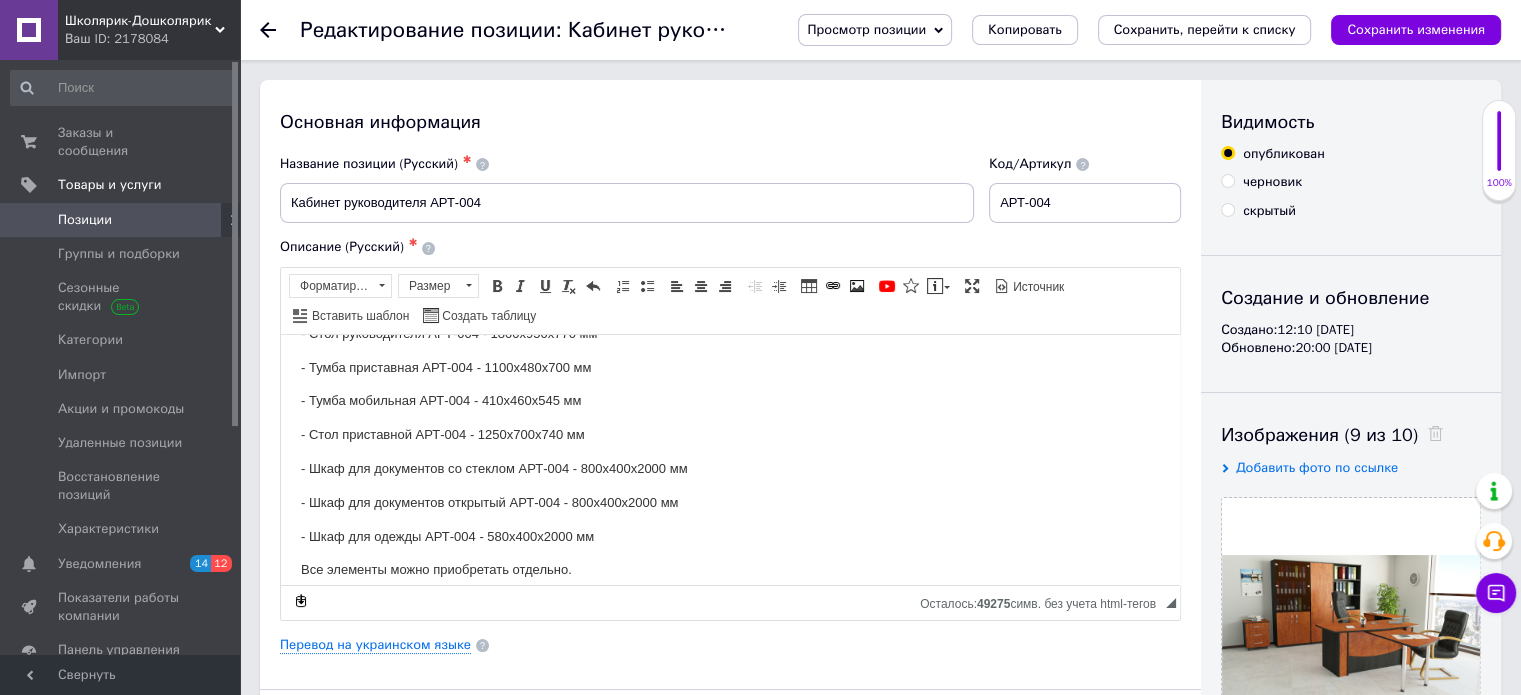 scroll, scrollTop: 100, scrollLeft: 0, axis: vertical 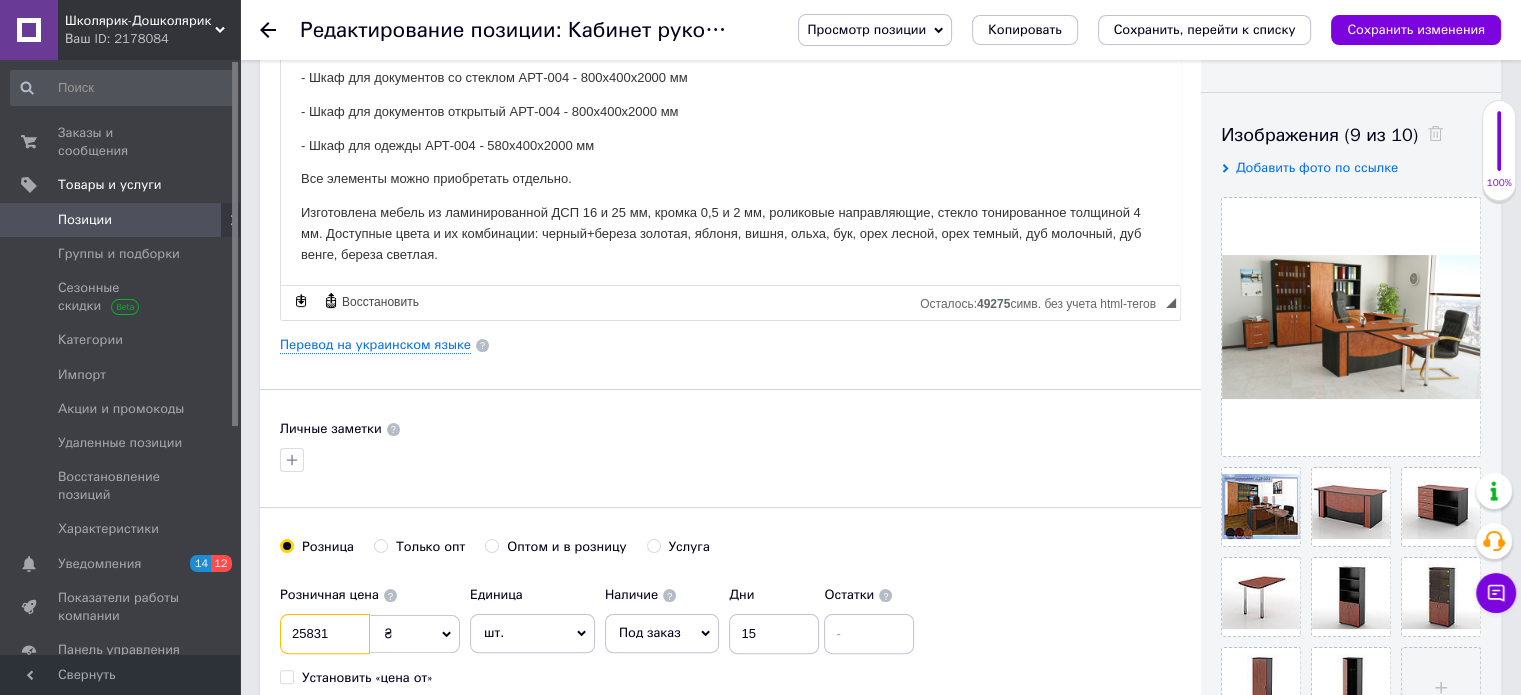 drag, startPoint x: 339, startPoint y: 631, endPoint x: 253, endPoint y: 630, distance: 86.00581 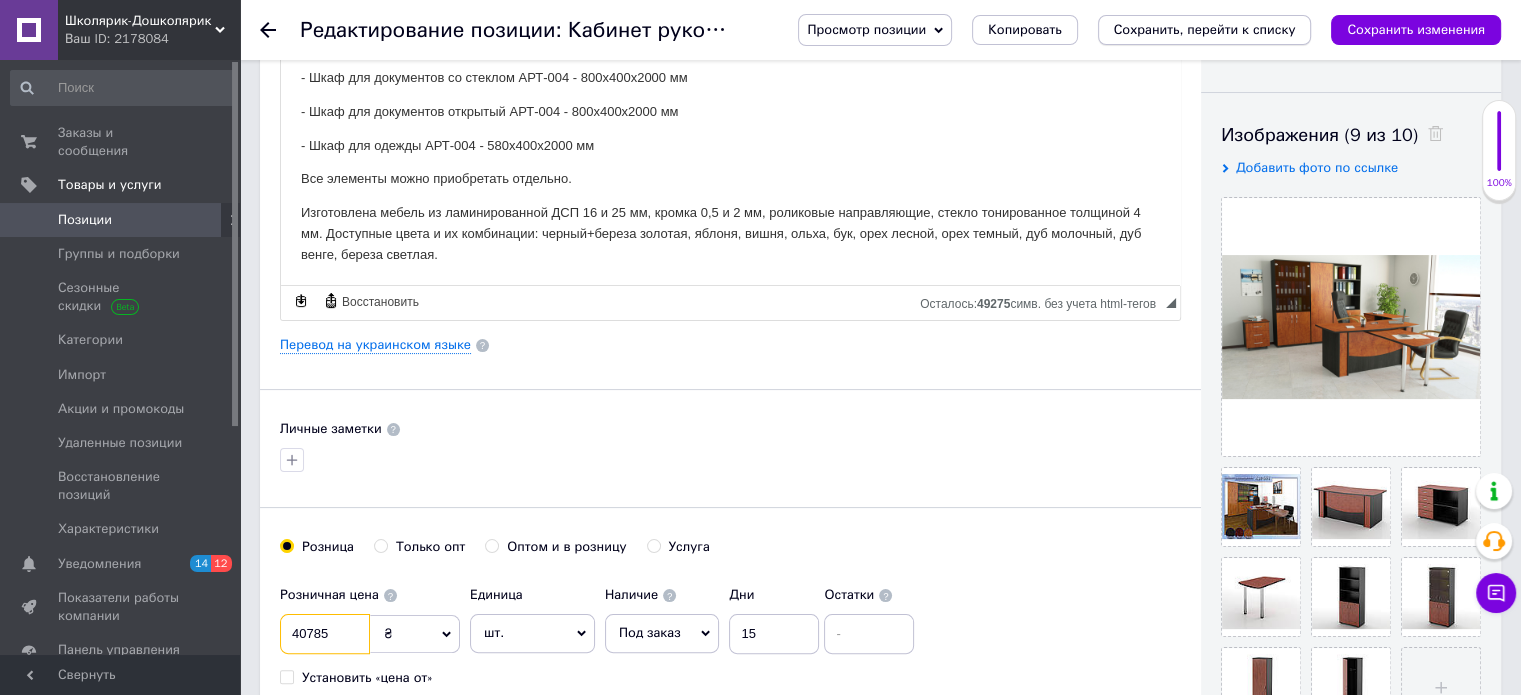 type on "40785" 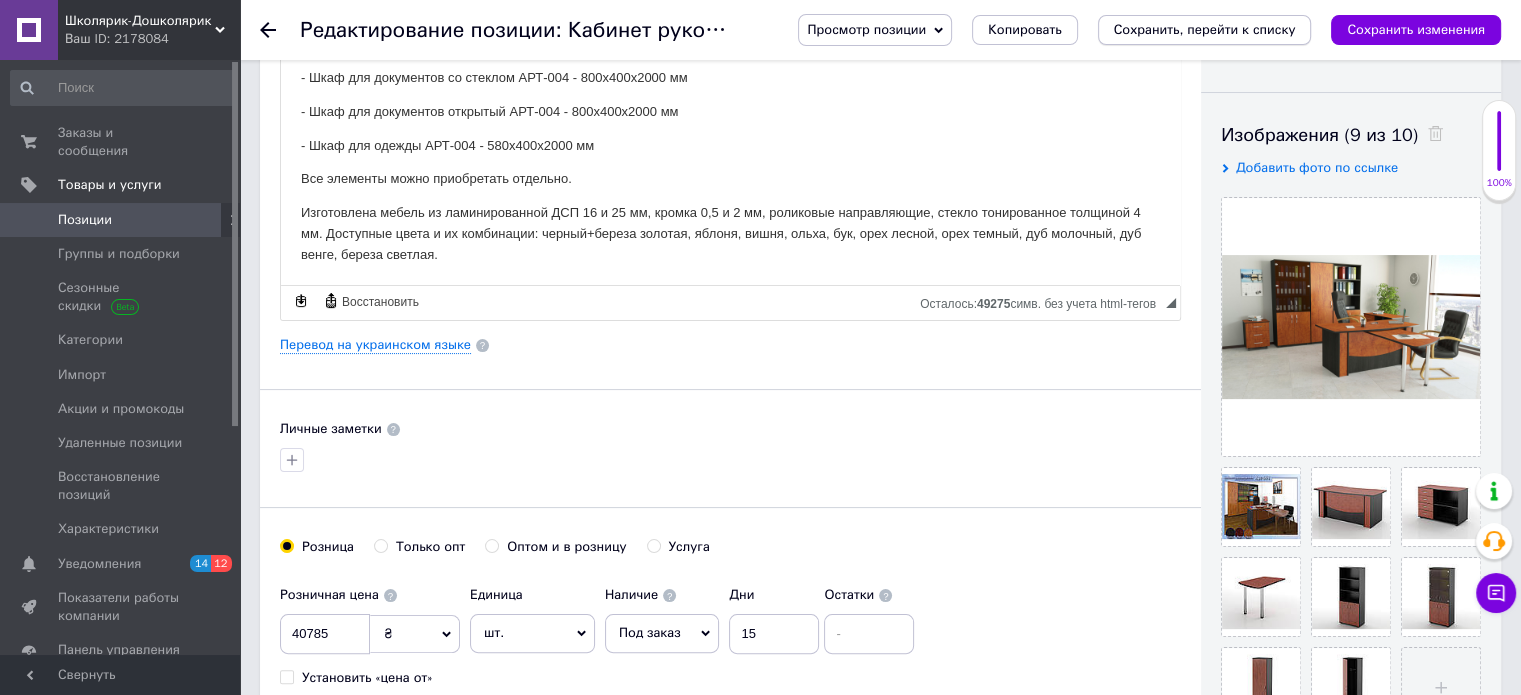click on "Сохранить, перейти к списку" at bounding box center [1205, 29] 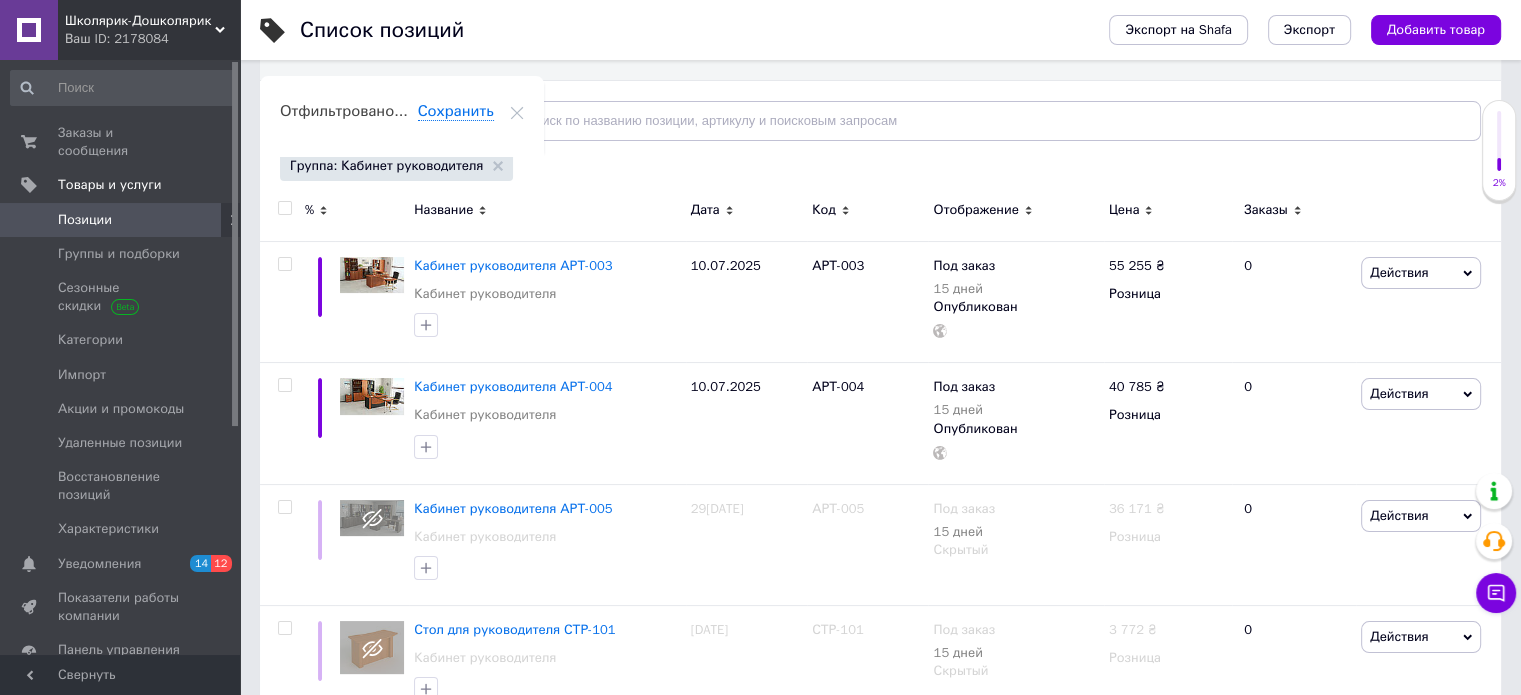 scroll, scrollTop: 300, scrollLeft: 0, axis: vertical 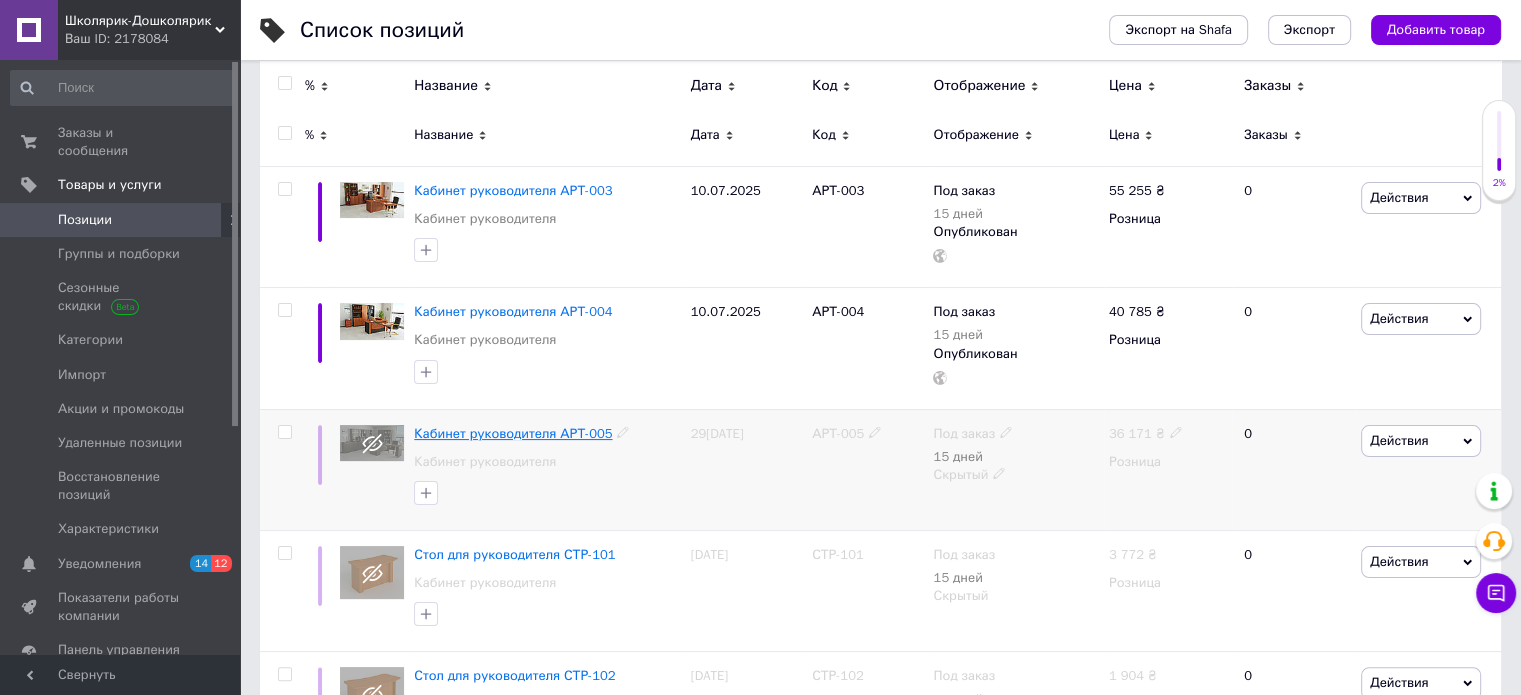 click on "Кабинет руководителя АРТ-005" at bounding box center (513, 433) 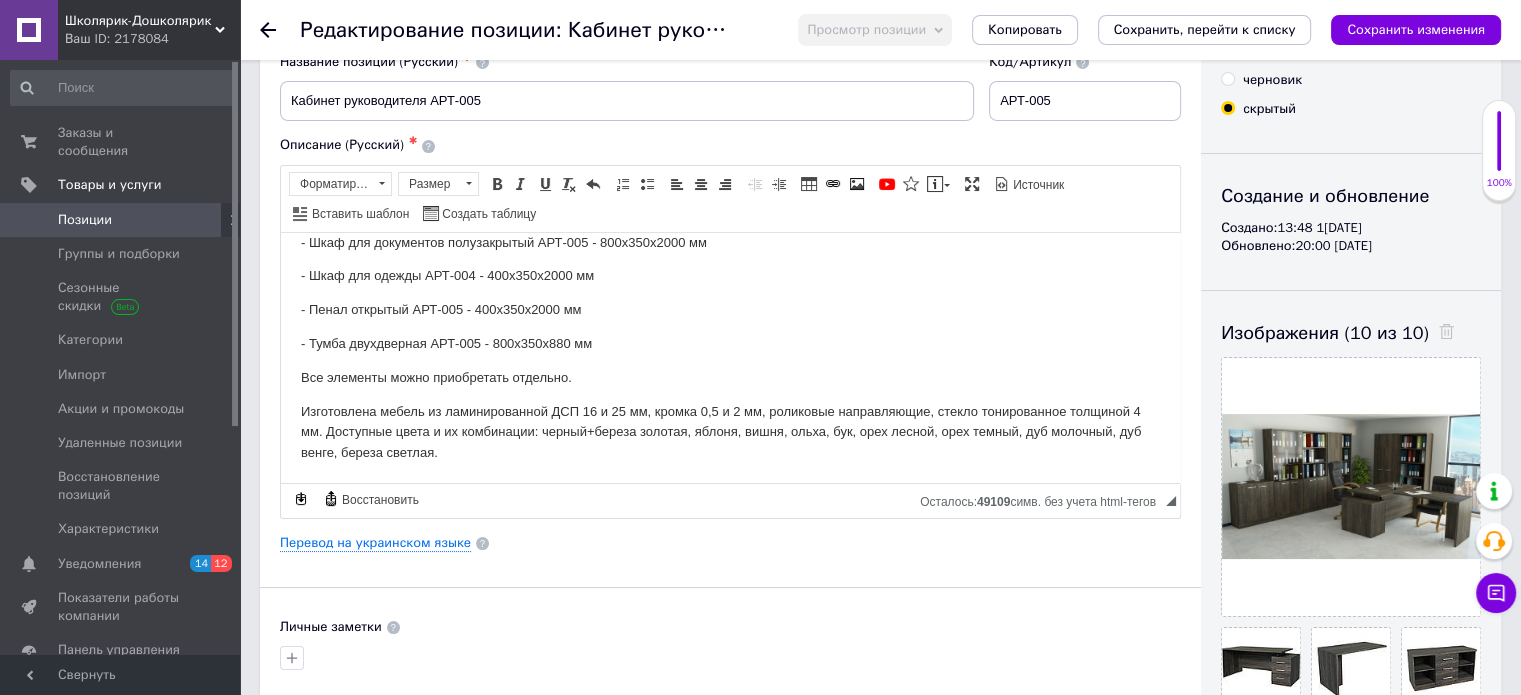 scroll, scrollTop: 300, scrollLeft: 0, axis: vertical 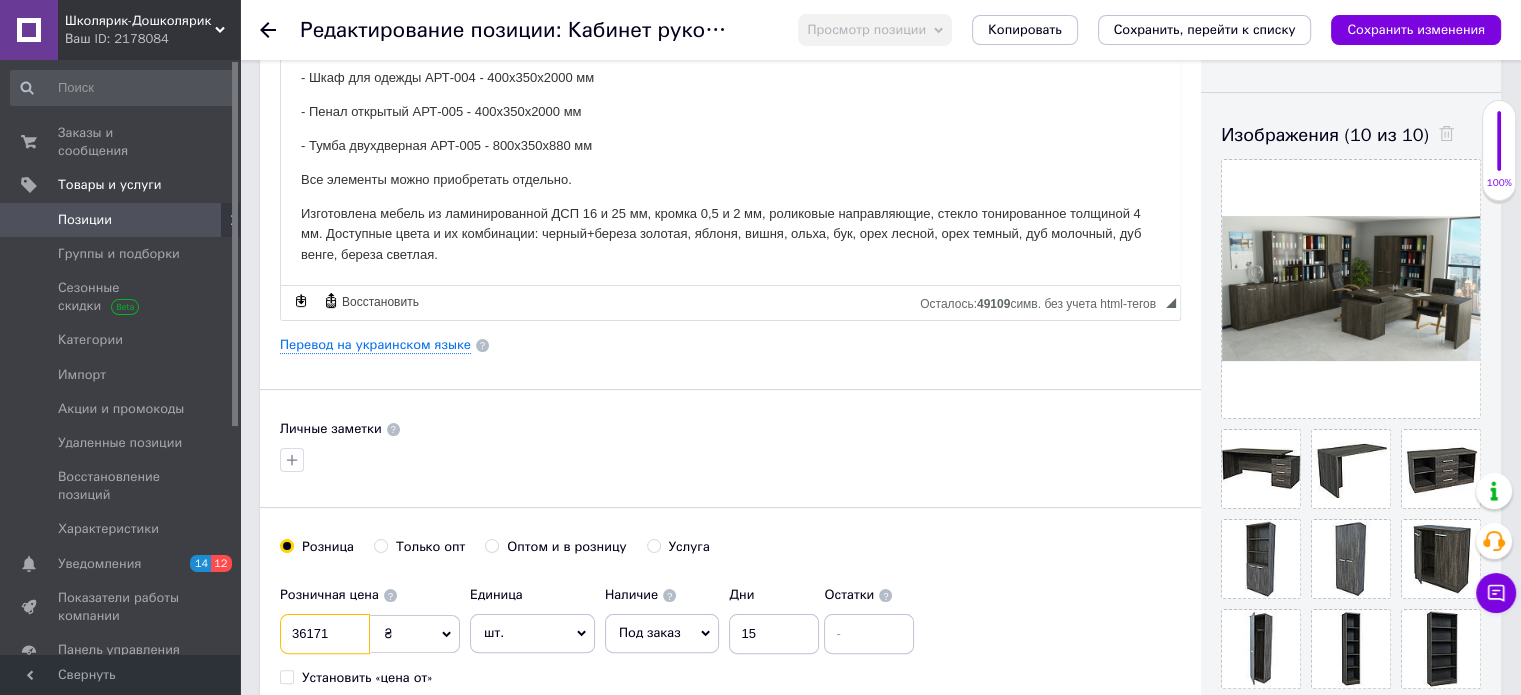 drag, startPoint x: 330, startPoint y: 625, endPoint x: 251, endPoint y: 605, distance: 81.49233 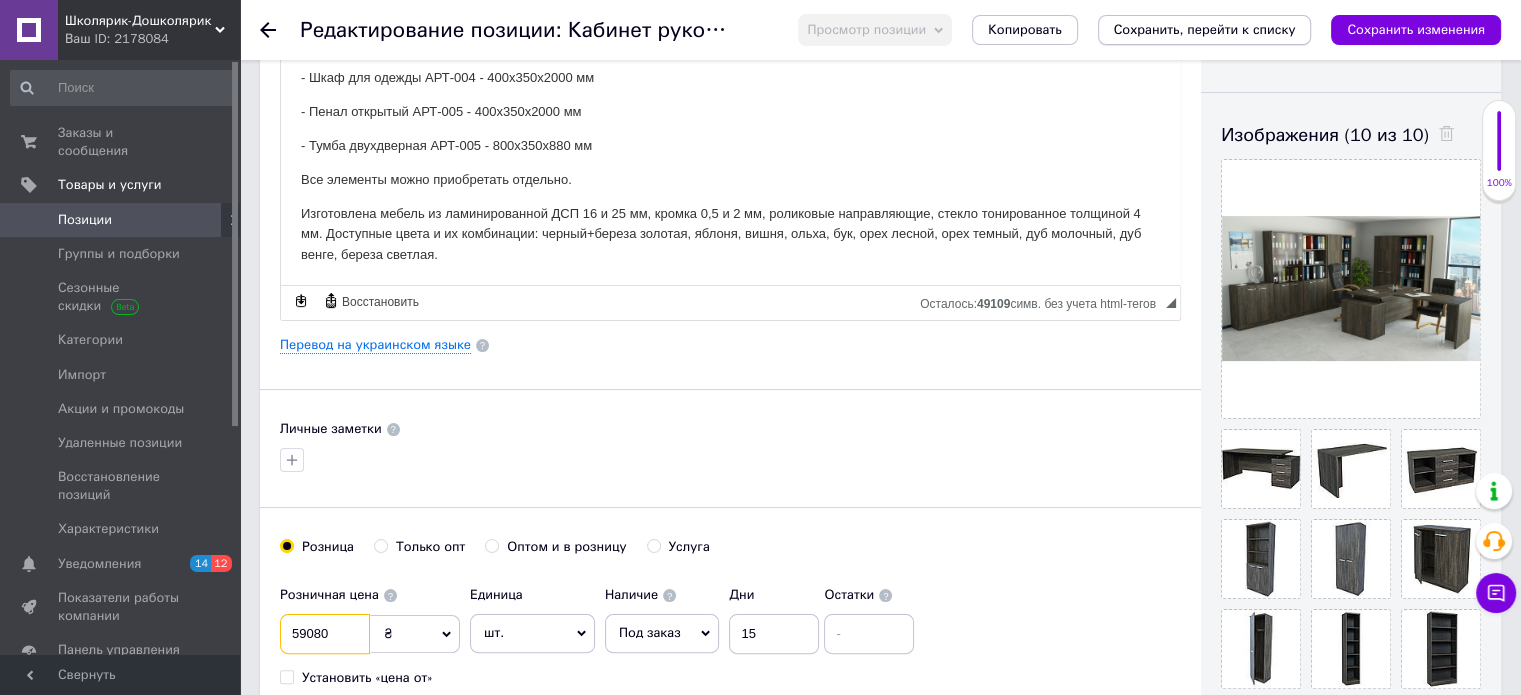 type on "59080" 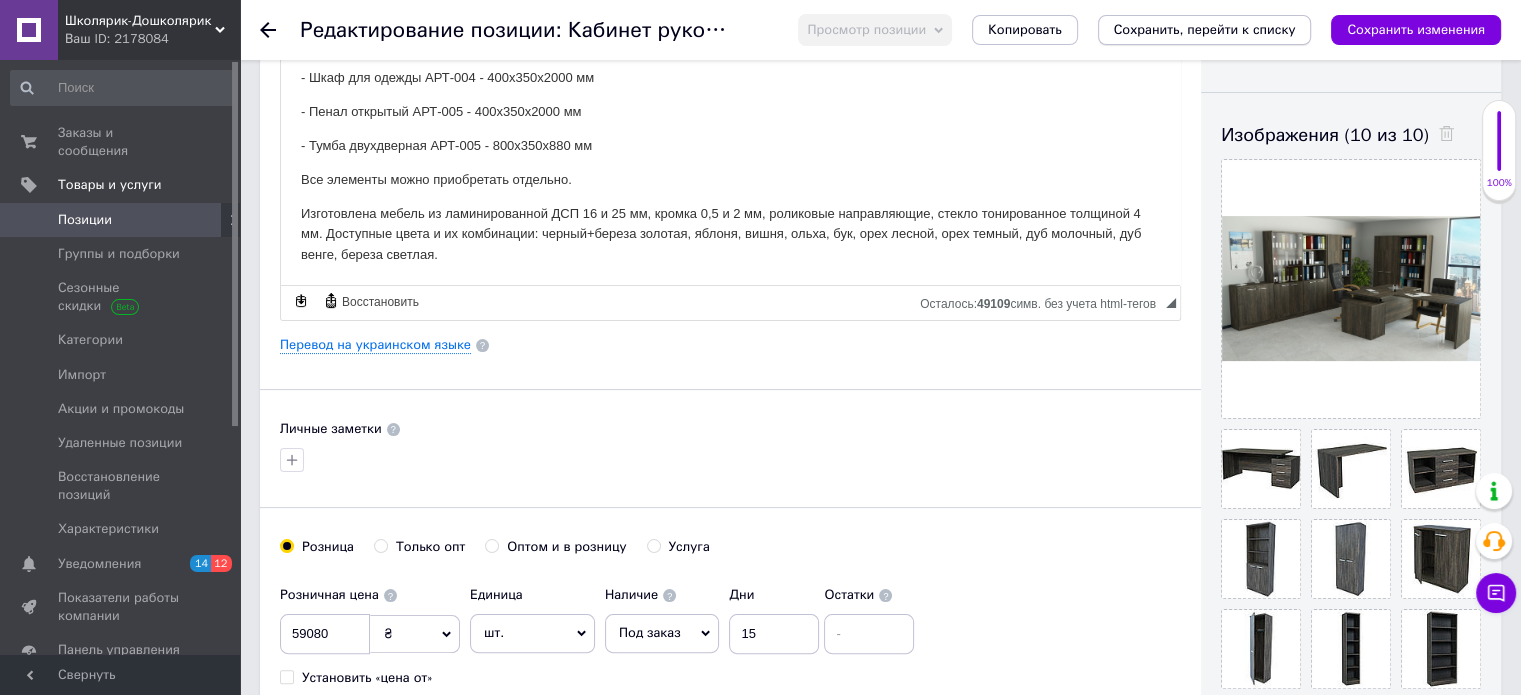click on "Сохранить, перейти к списку" at bounding box center [1205, 29] 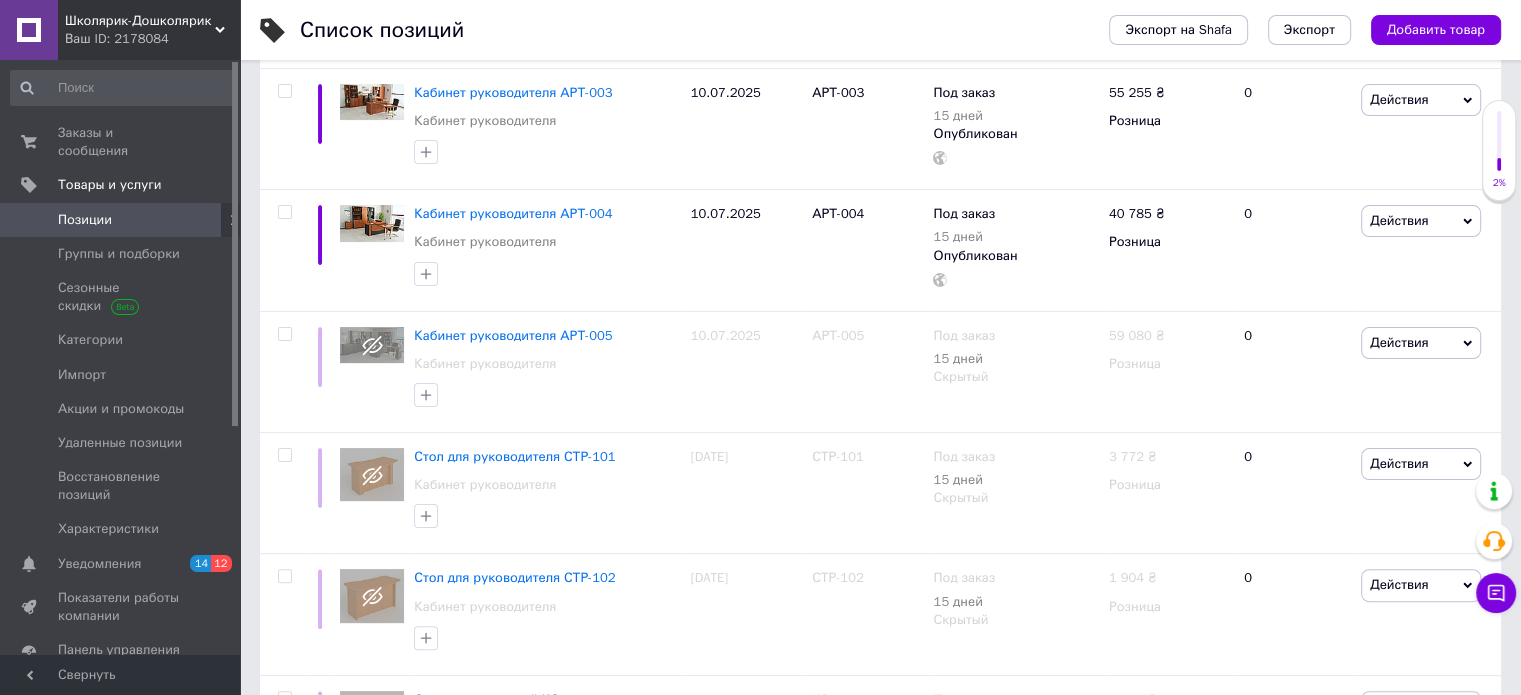 scroll, scrollTop: 400, scrollLeft: 0, axis: vertical 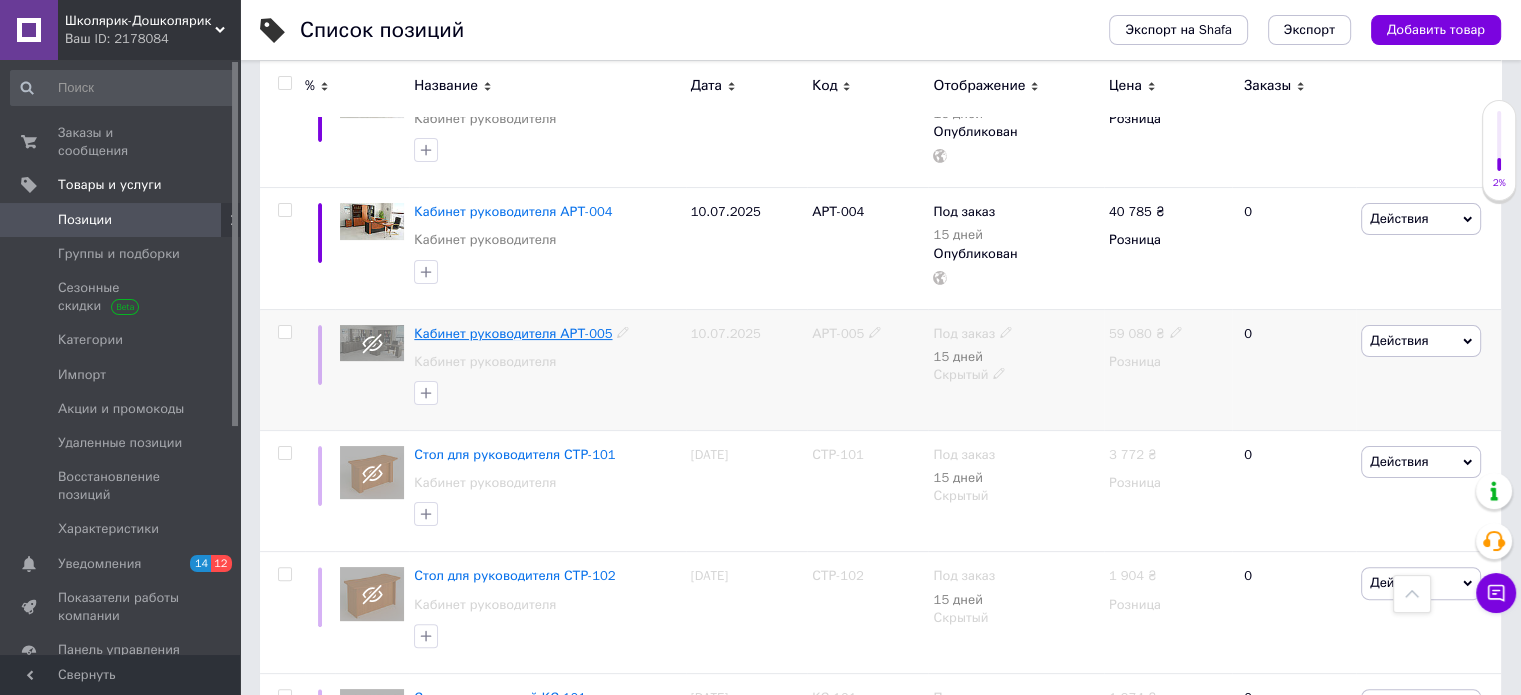 click on "Кабинет руководителя АРТ-005" at bounding box center [513, 333] 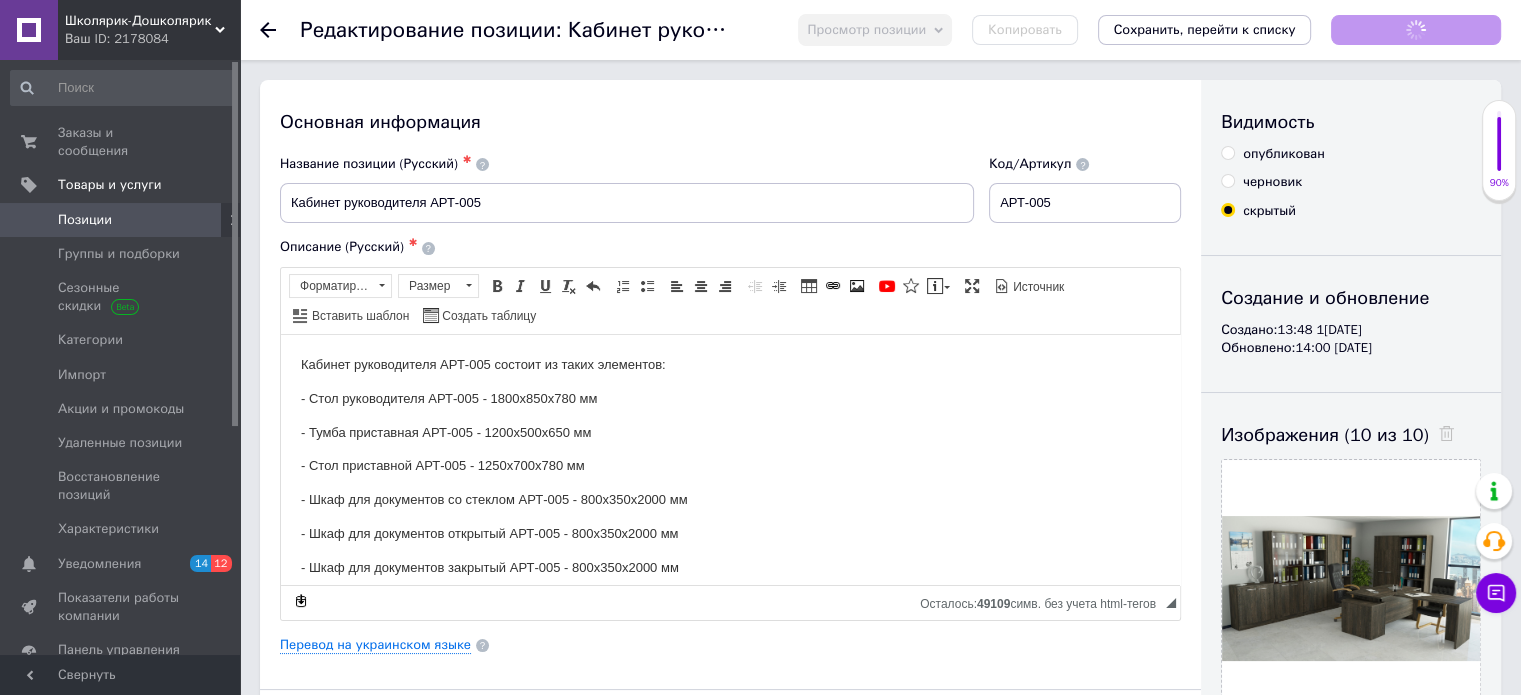 scroll, scrollTop: 0, scrollLeft: 0, axis: both 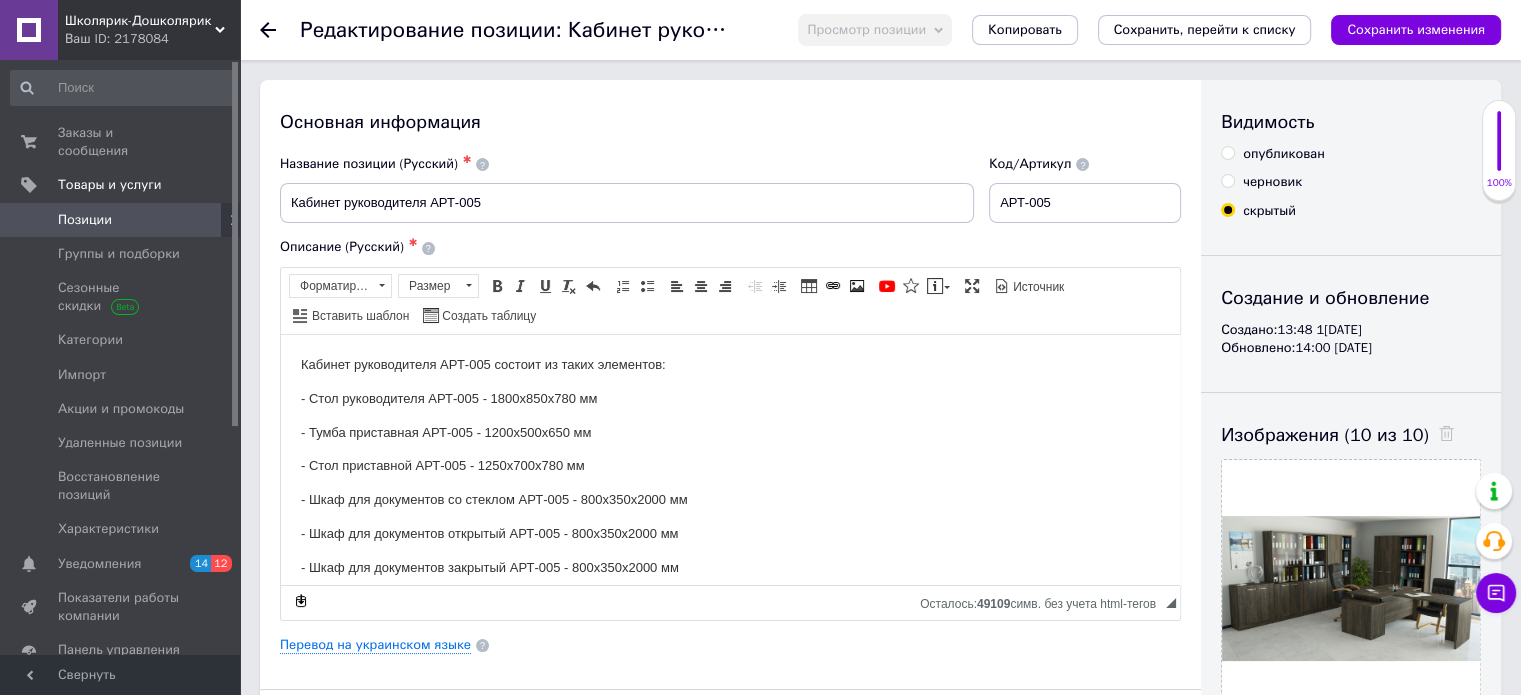 click on "опубликован" at bounding box center [1227, 152] 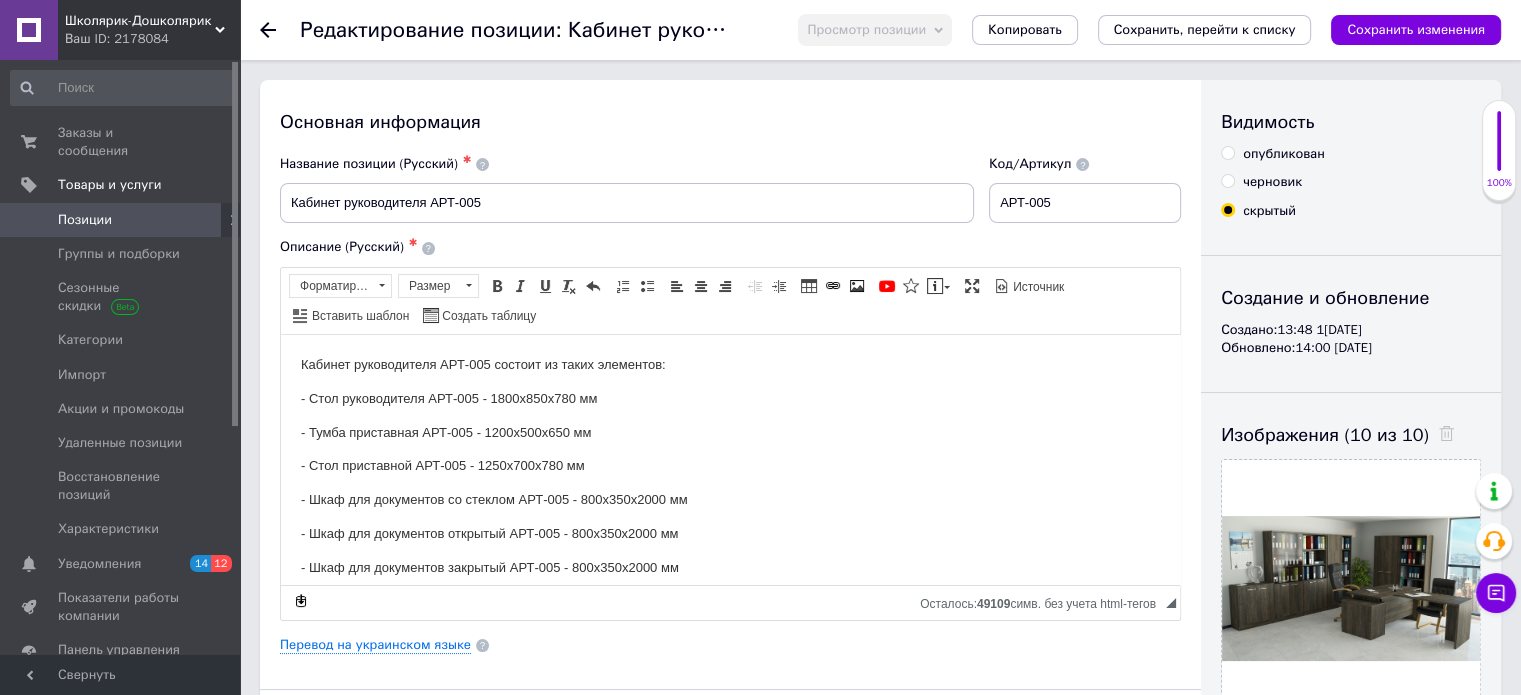 radio on "true" 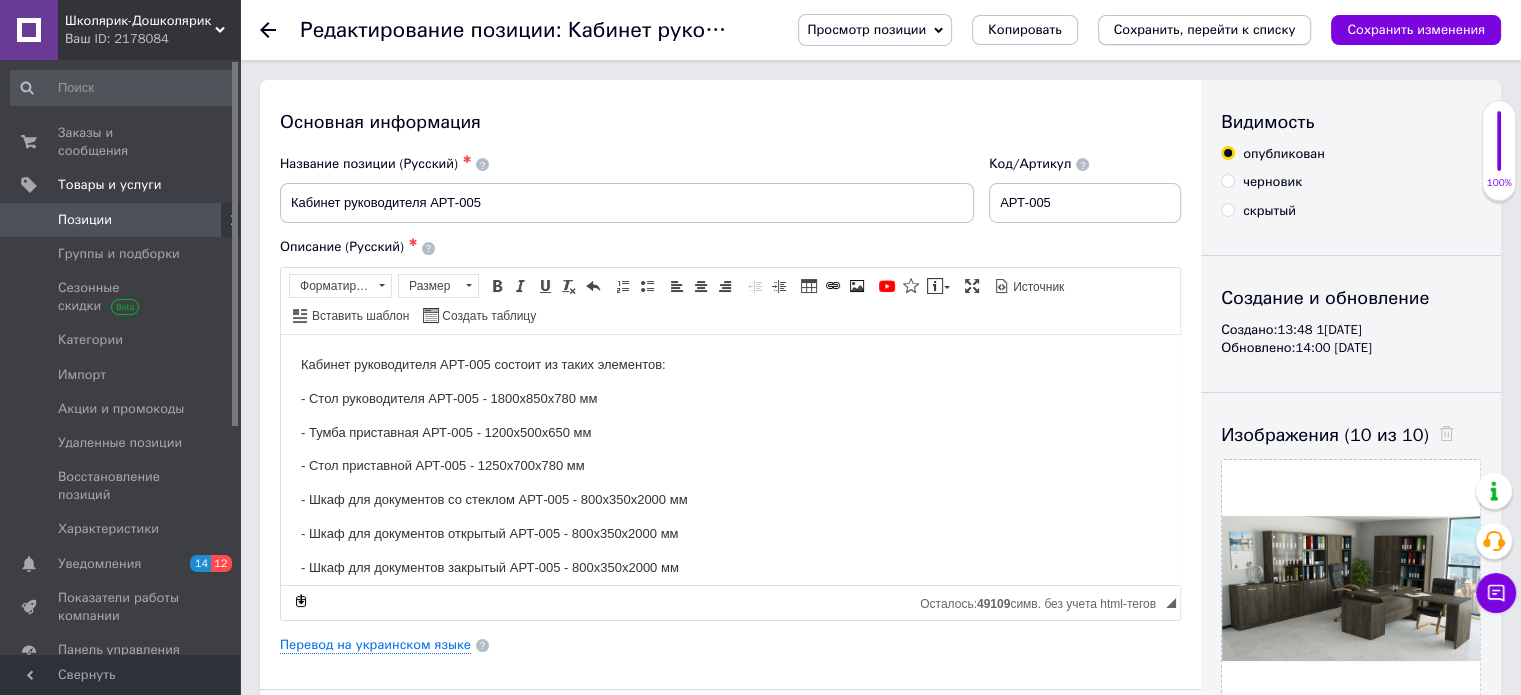 click on "Сохранить, перейти к списку" at bounding box center [1205, 29] 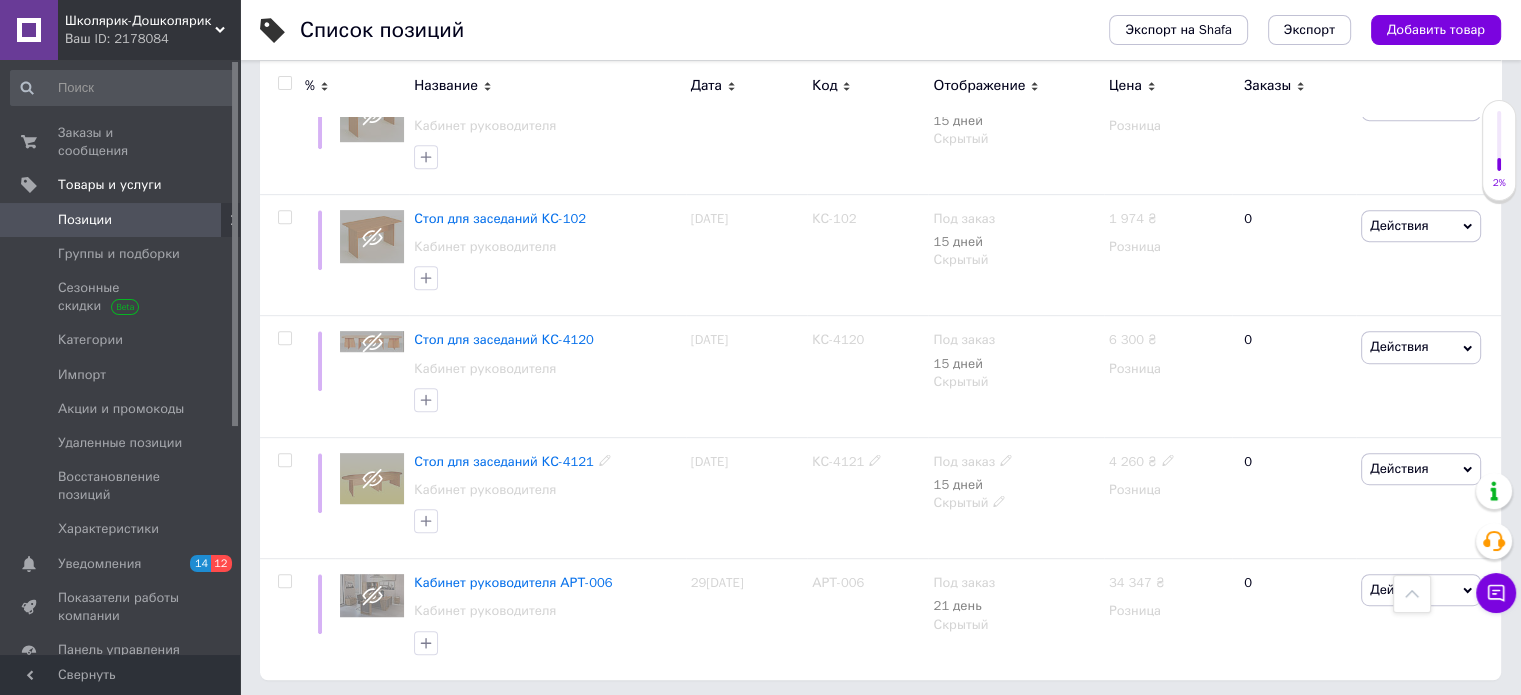 scroll, scrollTop: 1001, scrollLeft: 0, axis: vertical 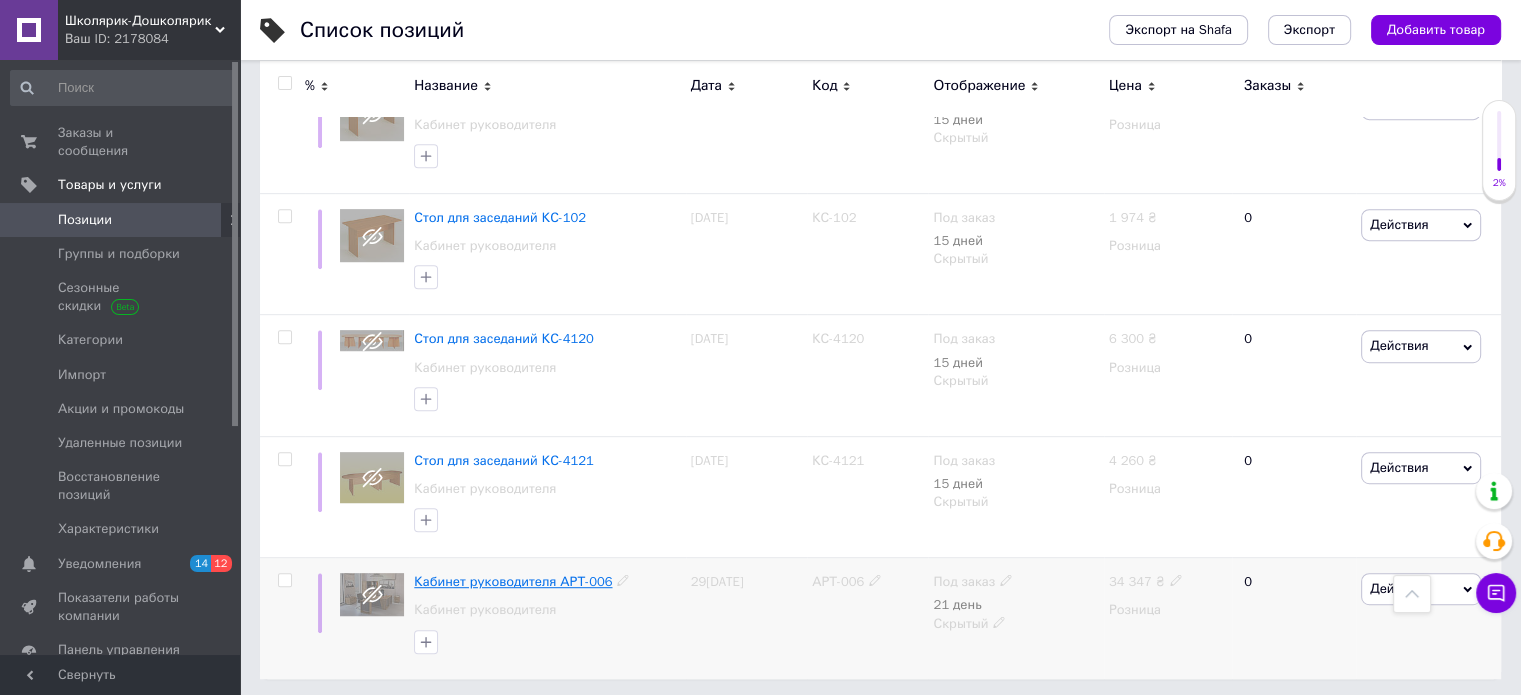 click on "Кабинет руководителя АРТ-006" at bounding box center (513, 581) 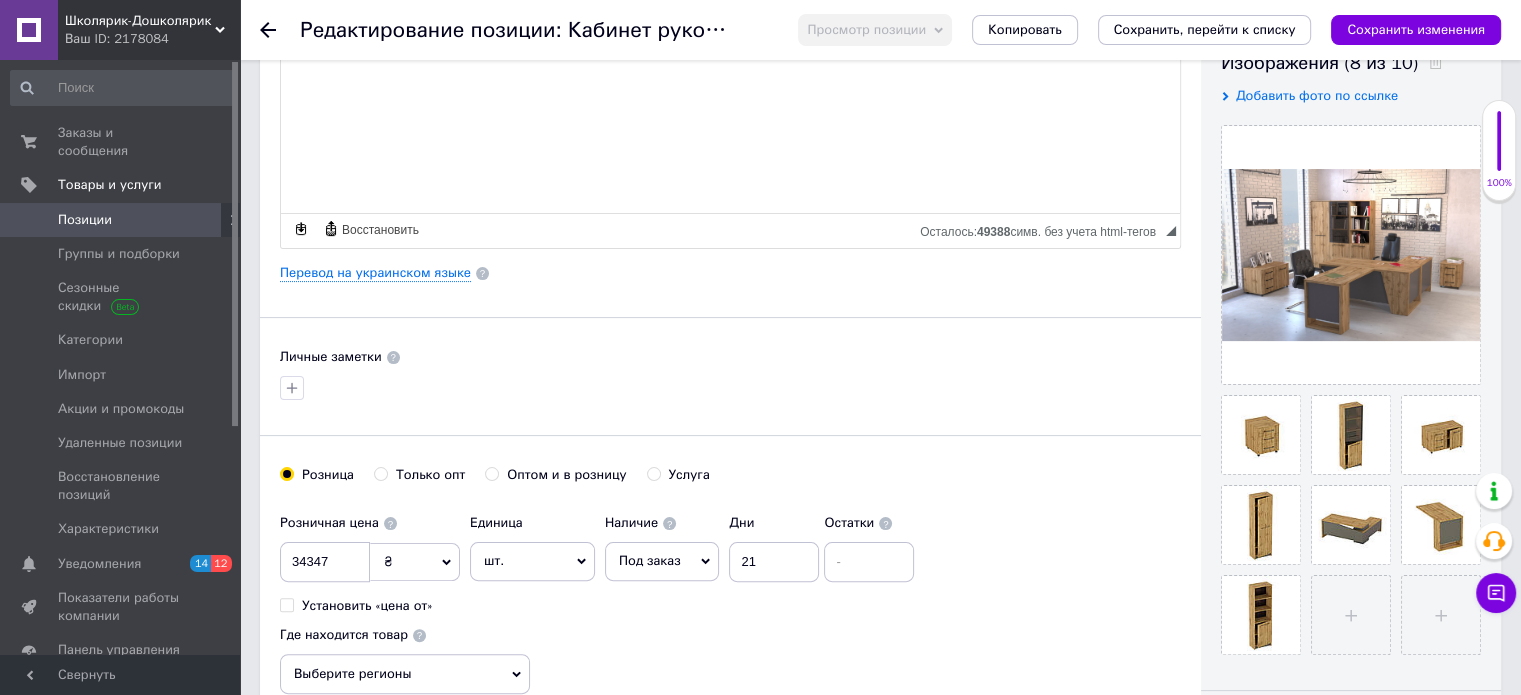 scroll, scrollTop: 400, scrollLeft: 0, axis: vertical 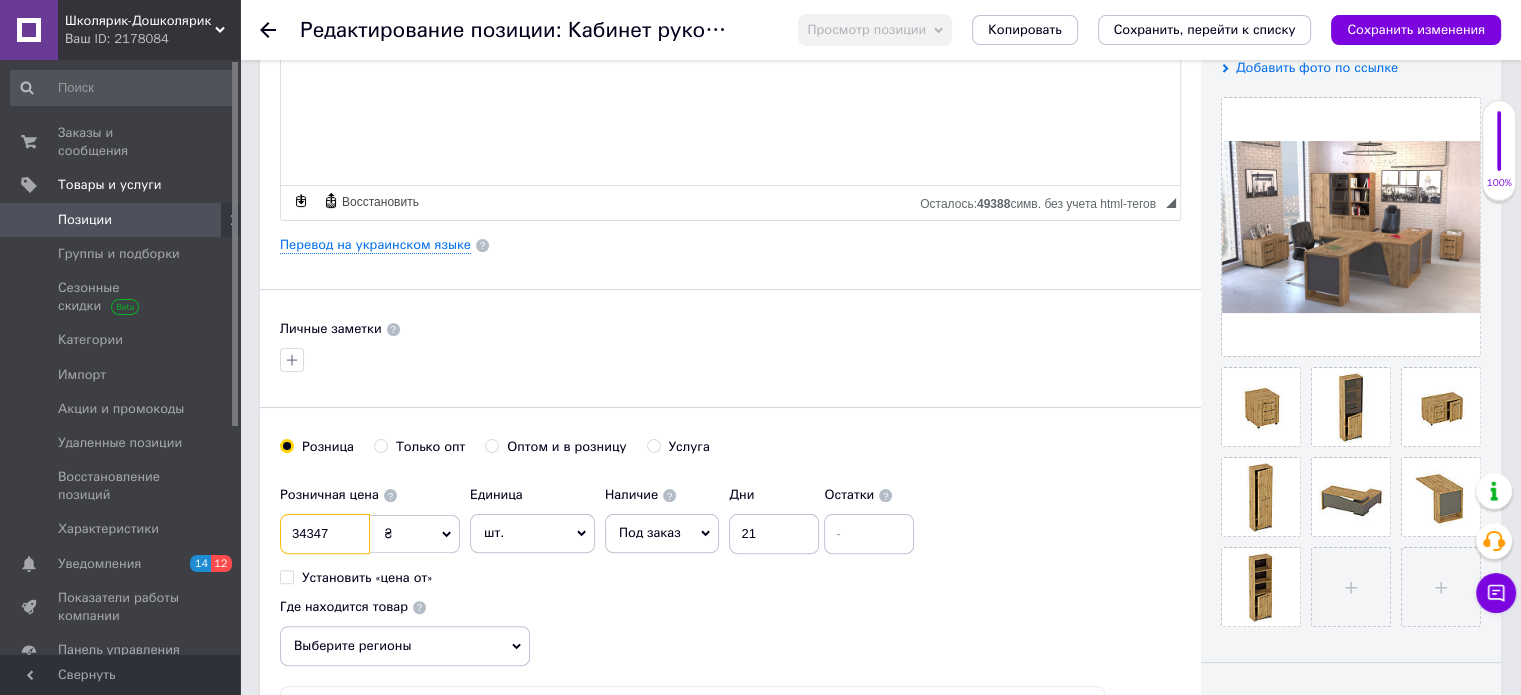 drag, startPoint x: 346, startPoint y: 535, endPoint x: 275, endPoint y: 559, distance: 74.94665 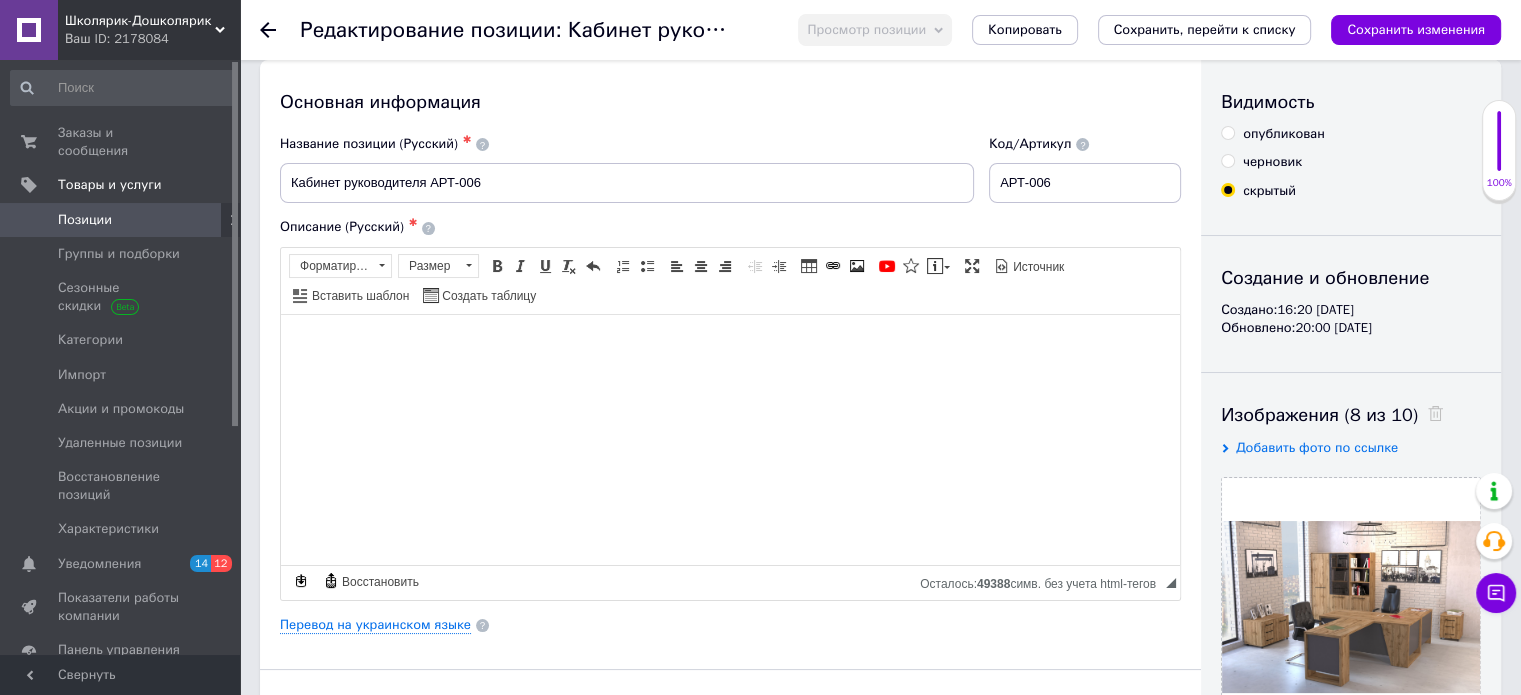 scroll, scrollTop: 0, scrollLeft: 0, axis: both 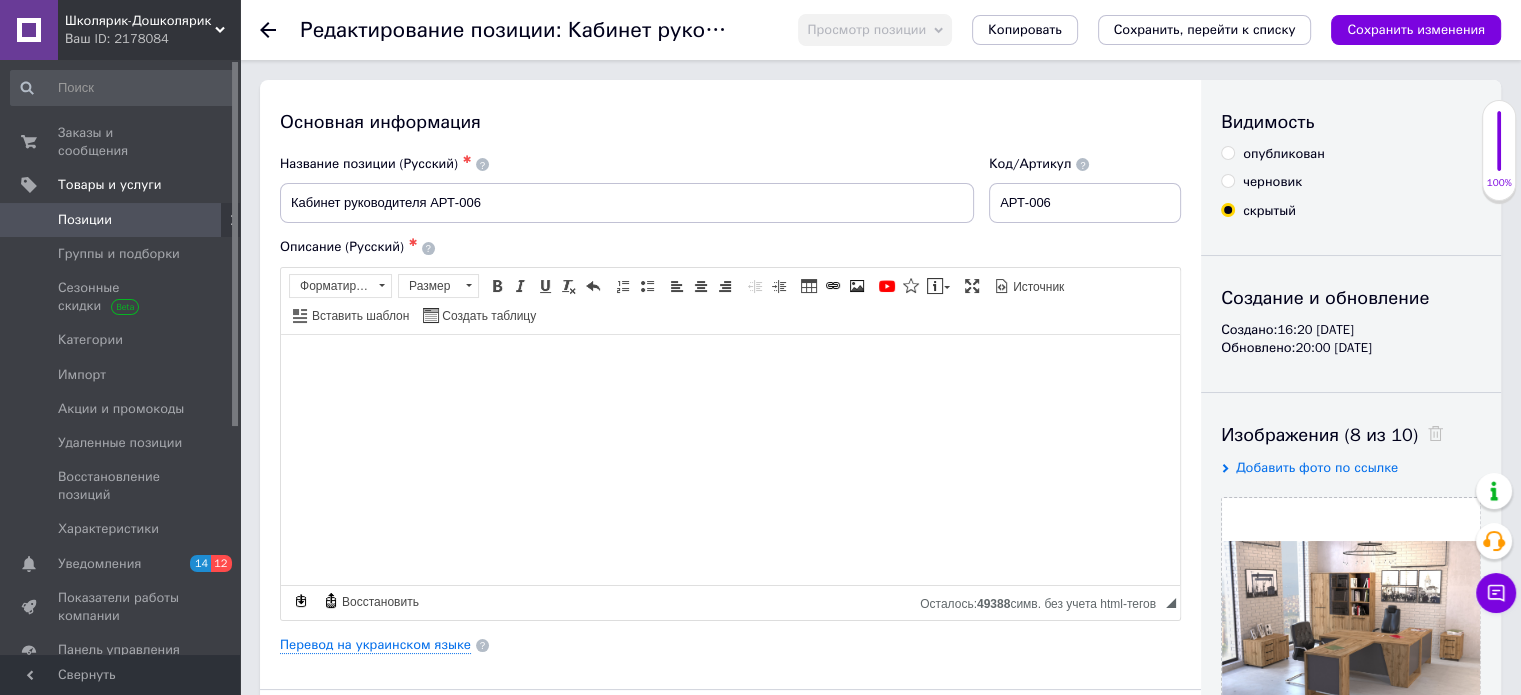 type on "61045" 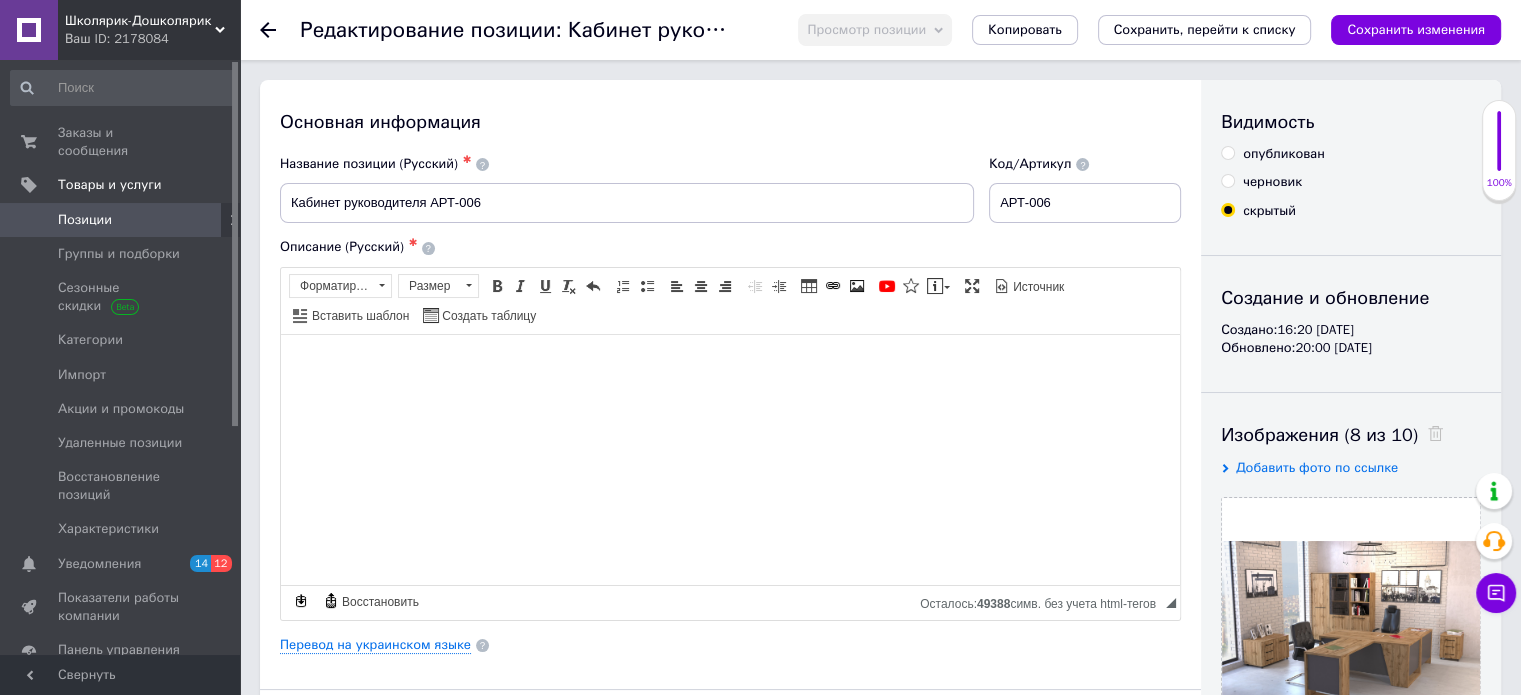 radio on "true" 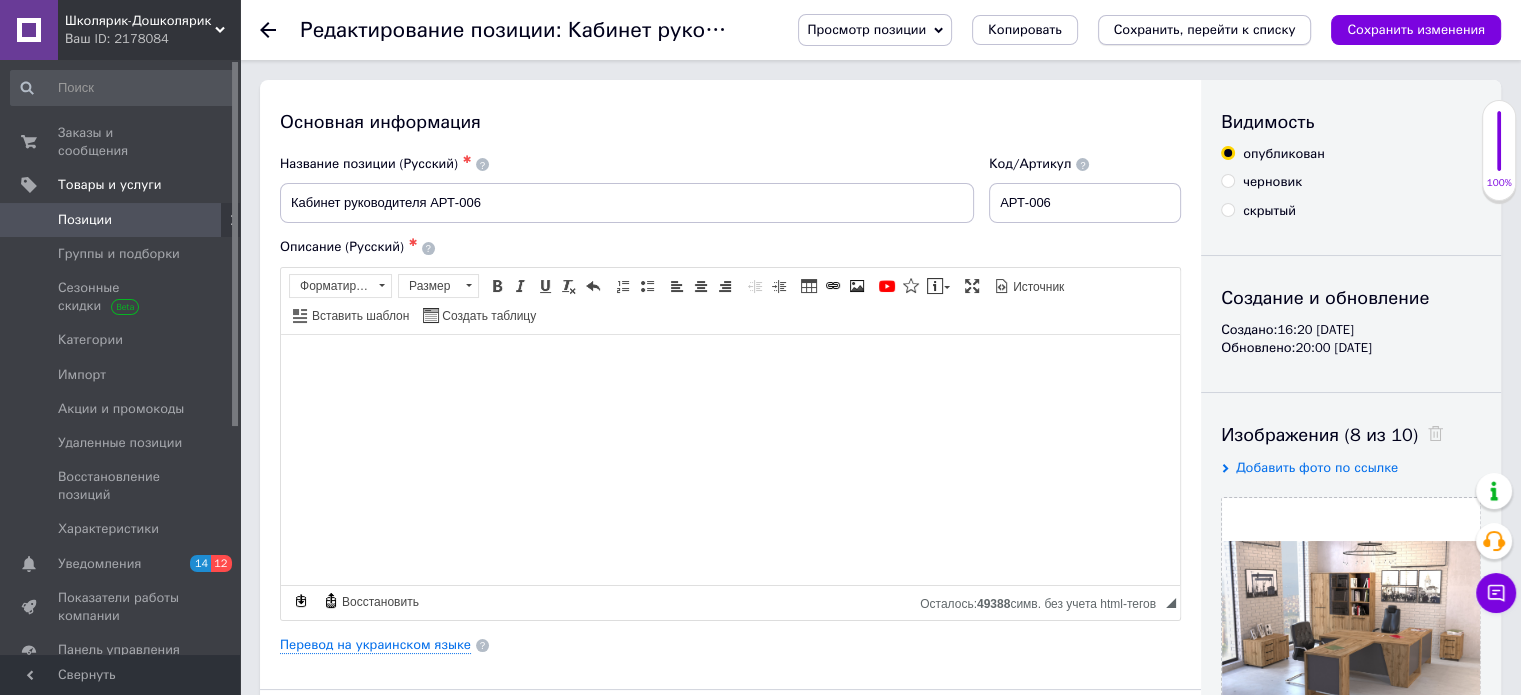 click on "Сохранить, перейти к списку" at bounding box center [1205, 29] 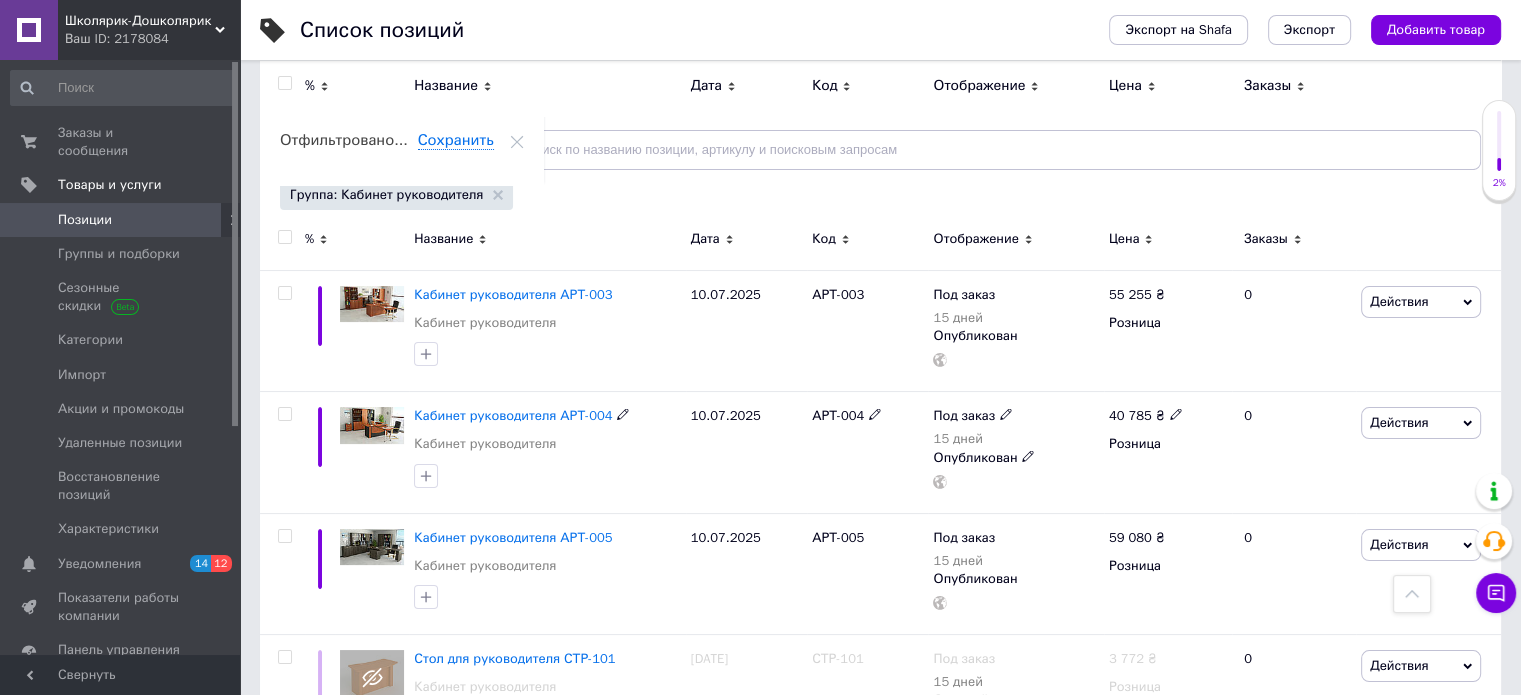 scroll, scrollTop: 1, scrollLeft: 0, axis: vertical 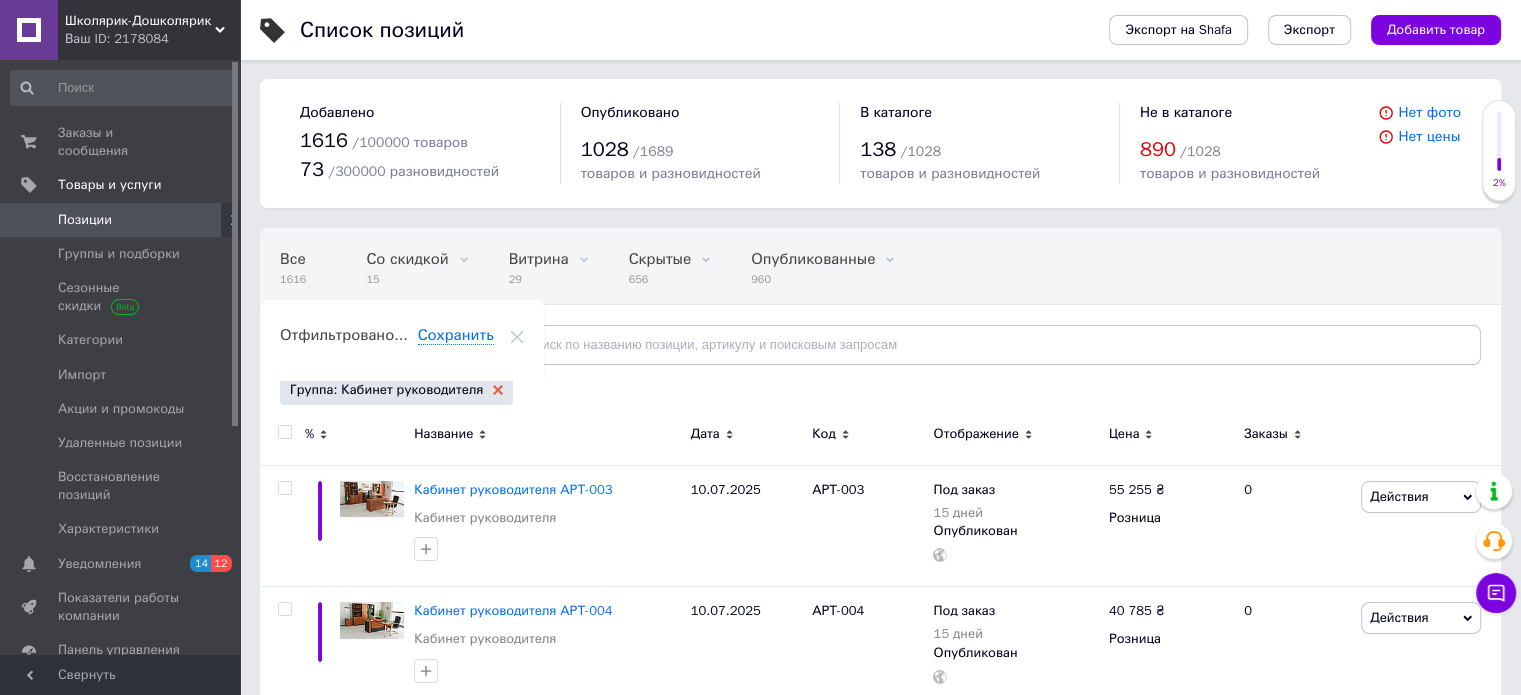 click 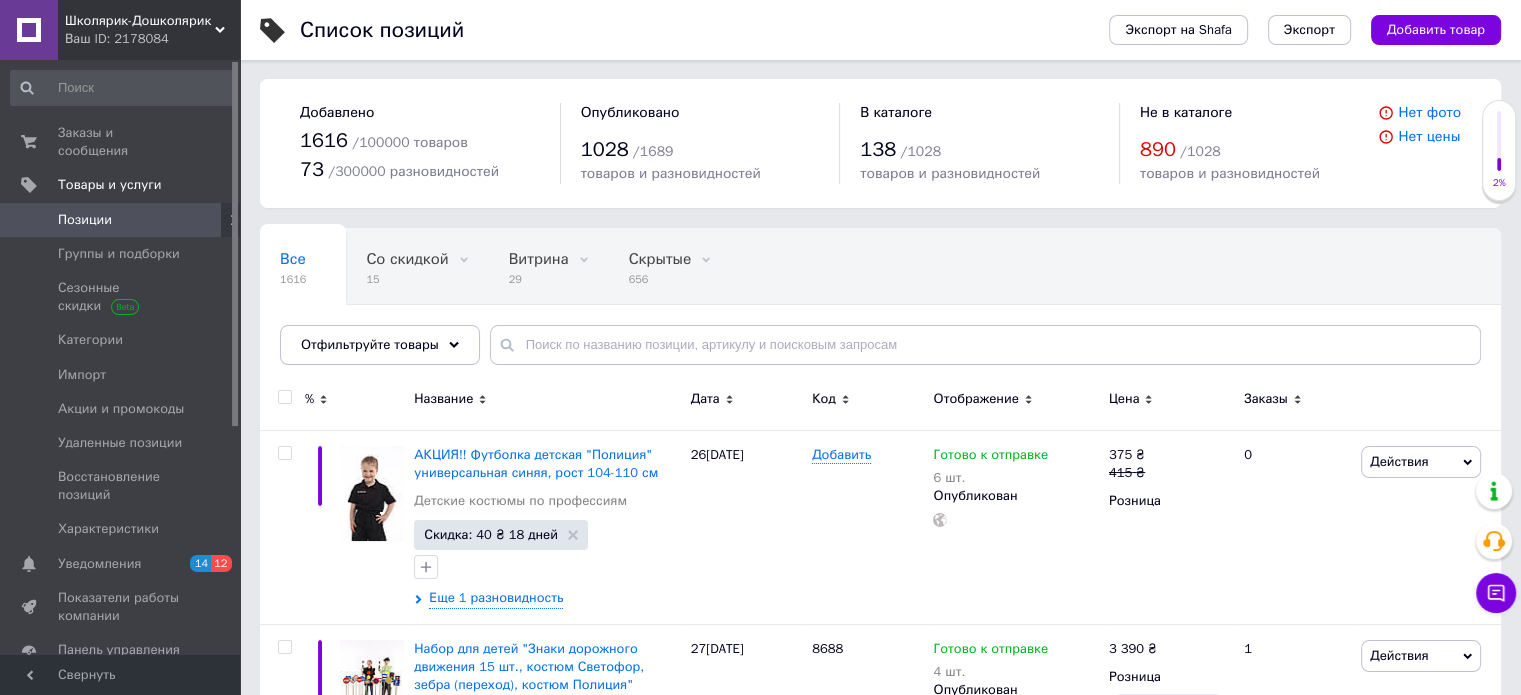 click 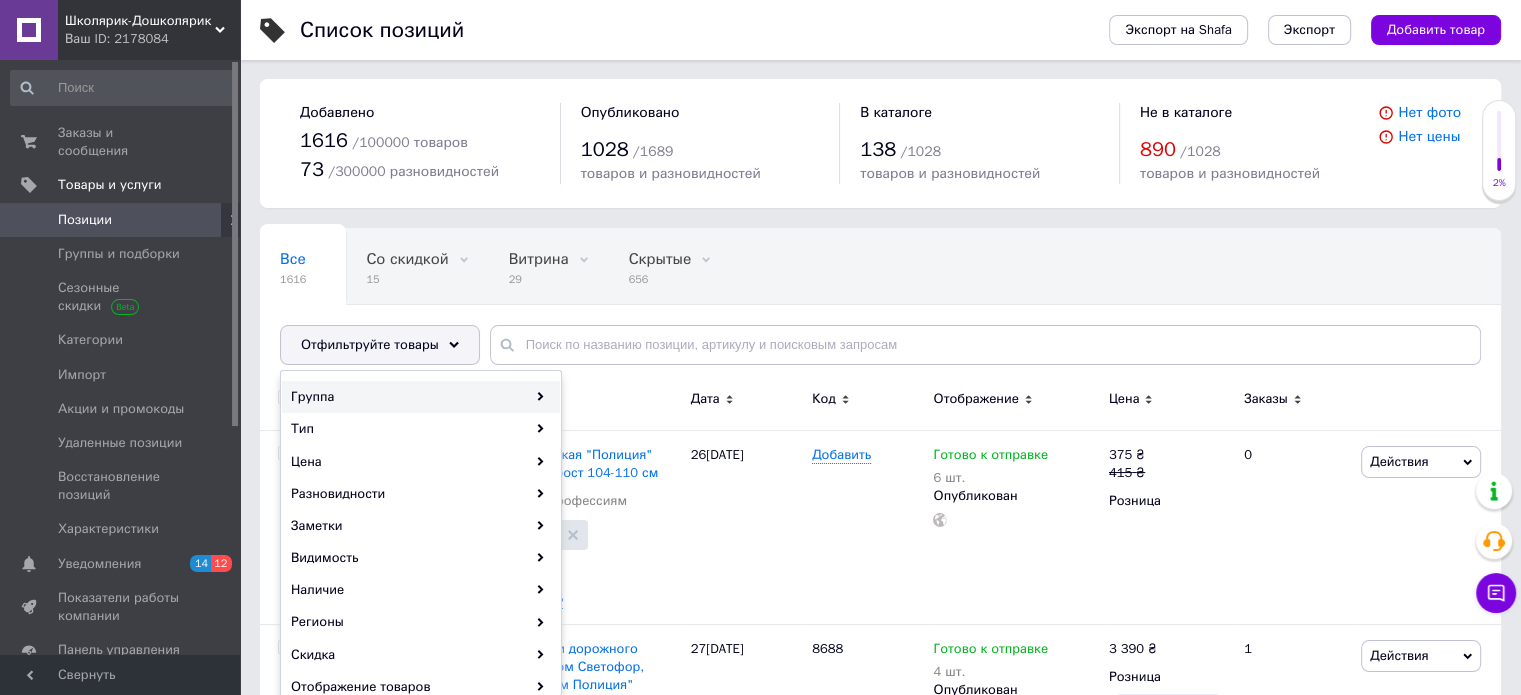 click on "Группа" at bounding box center [421, 397] 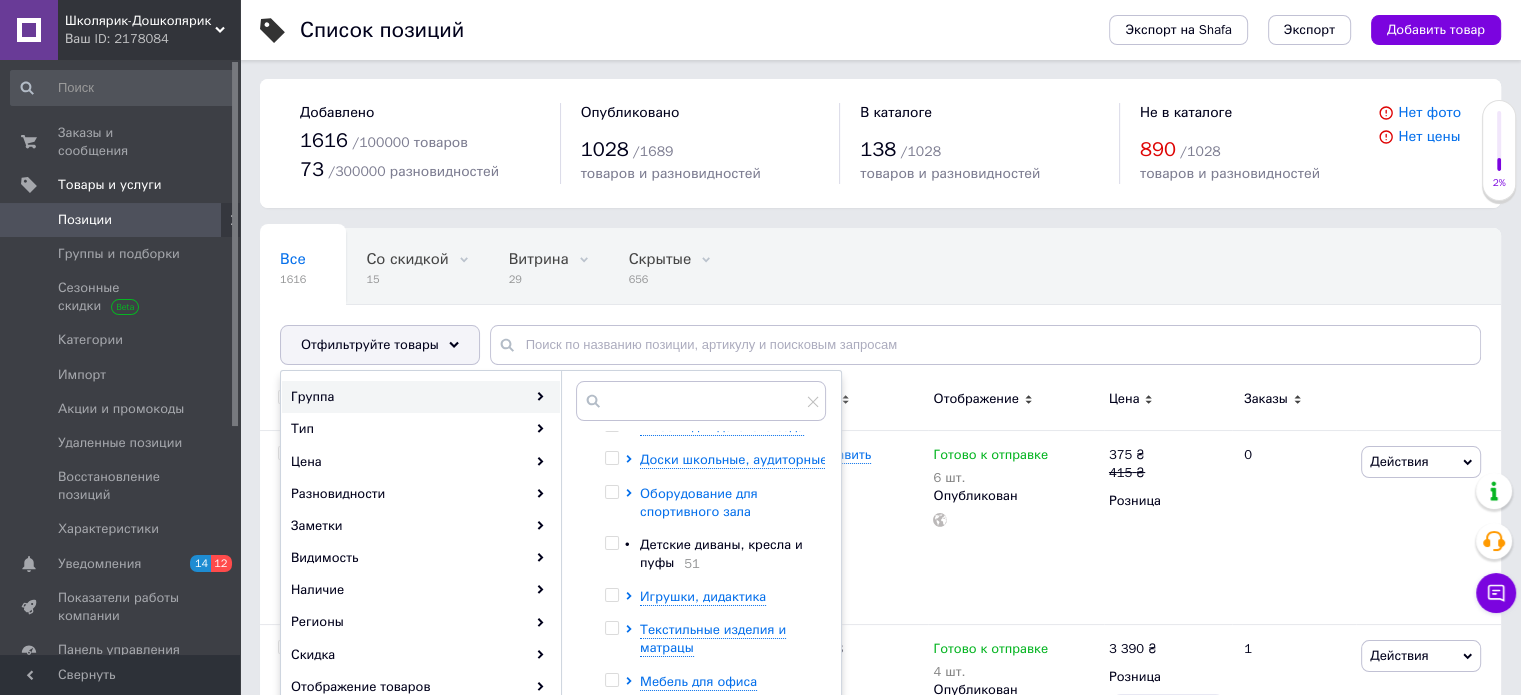 scroll, scrollTop: 272, scrollLeft: 0, axis: vertical 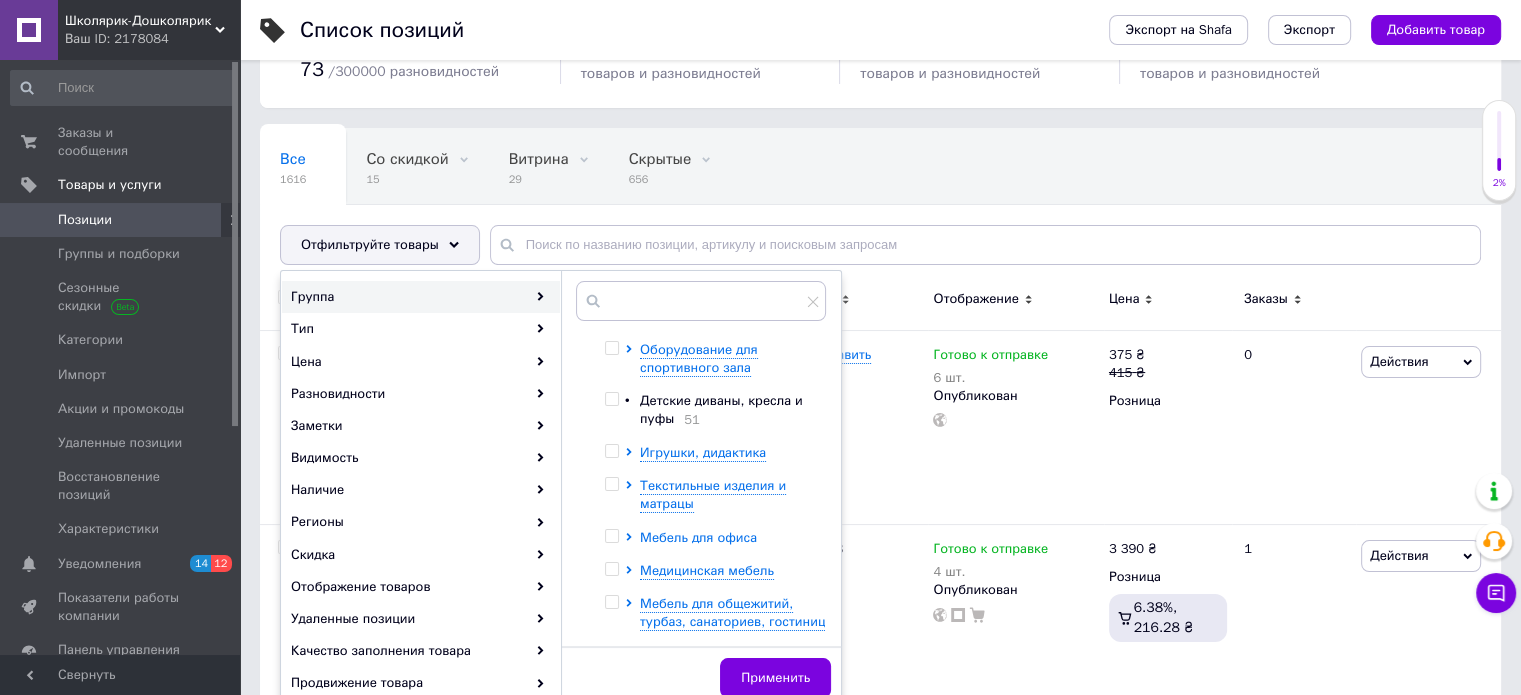 click on "Мебель для офиса" at bounding box center [698, 537] 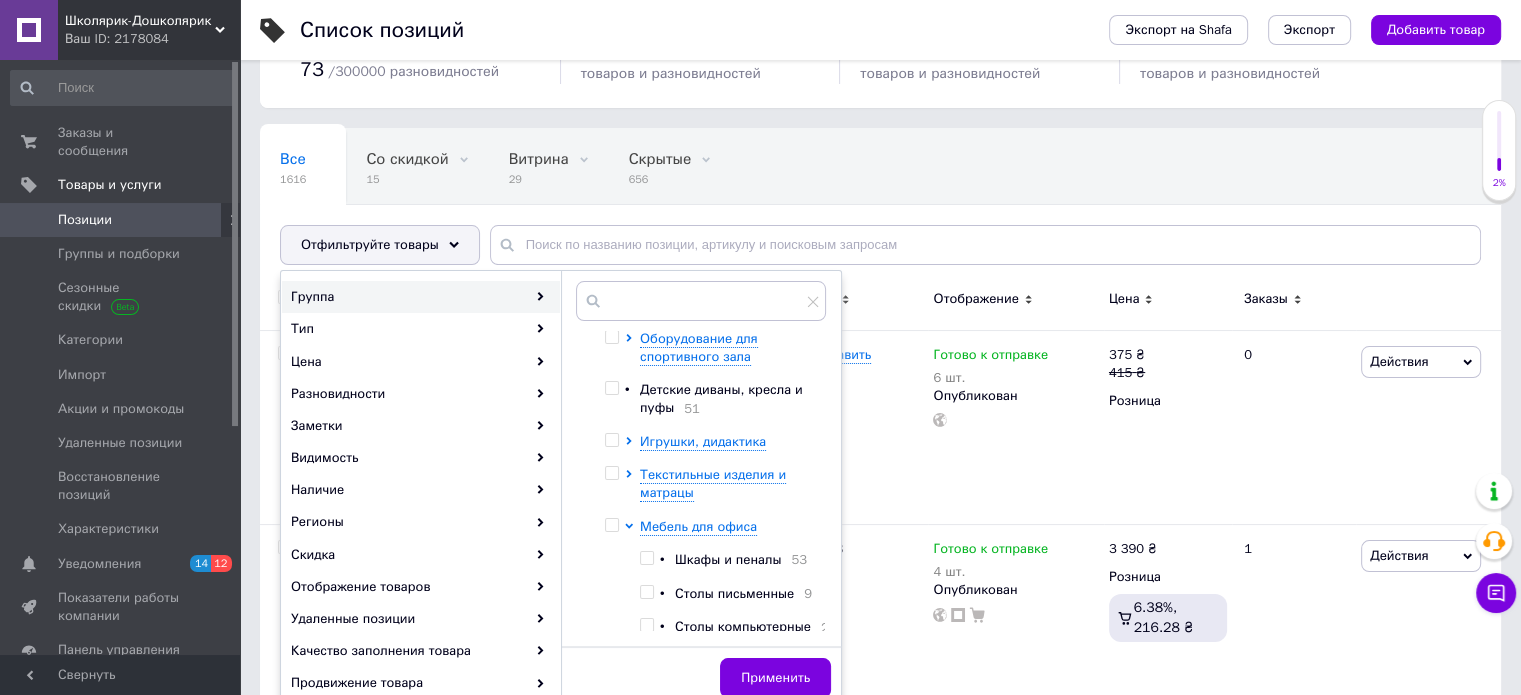 scroll, scrollTop: 372, scrollLeft: 0, axis: vertical 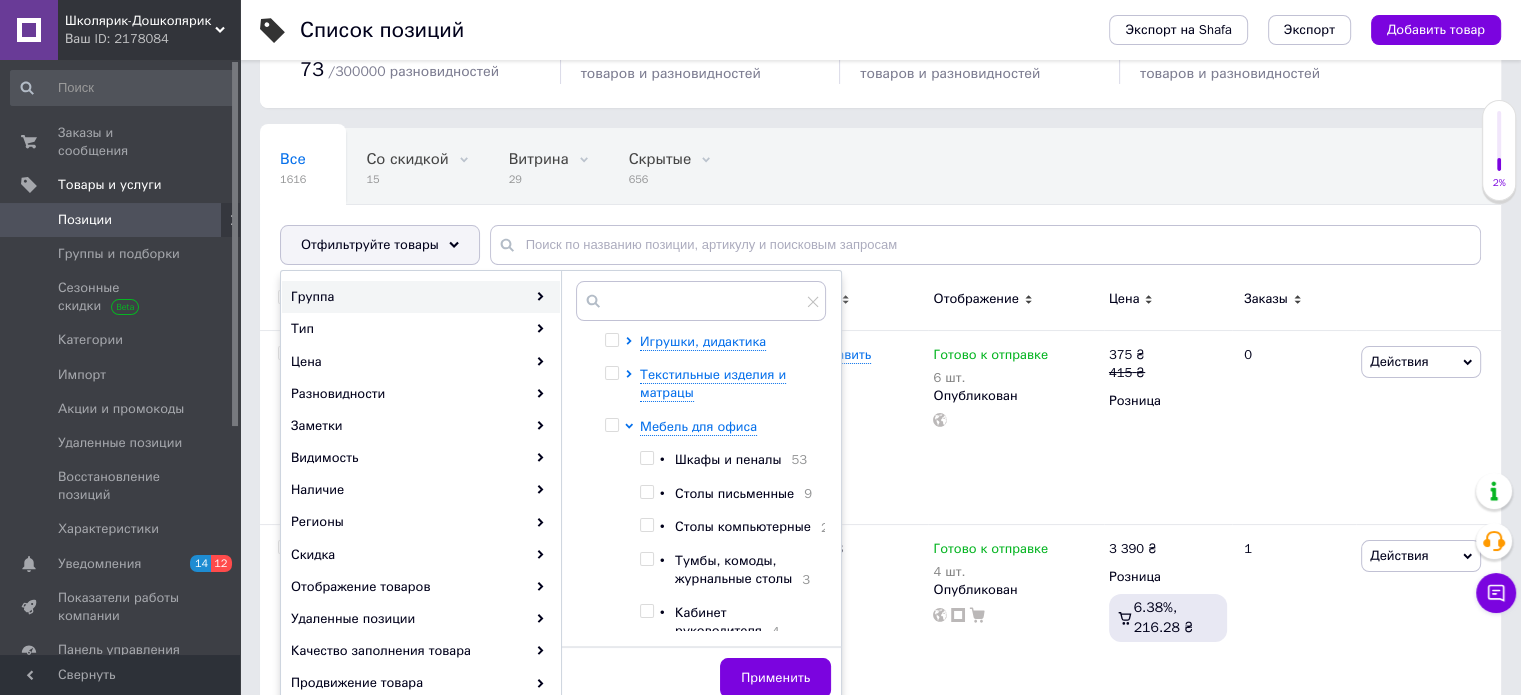 click at bounding box center (646, 458) 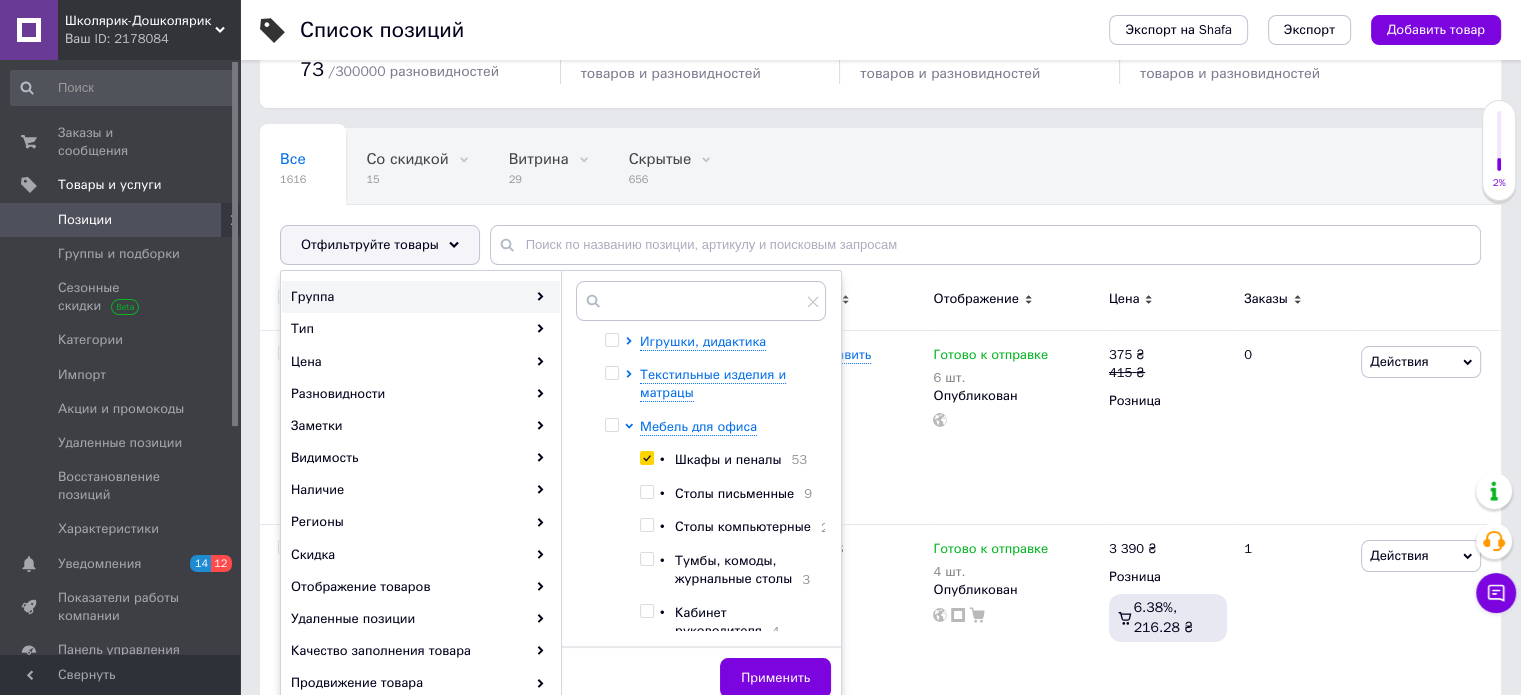 checkbox on "true" 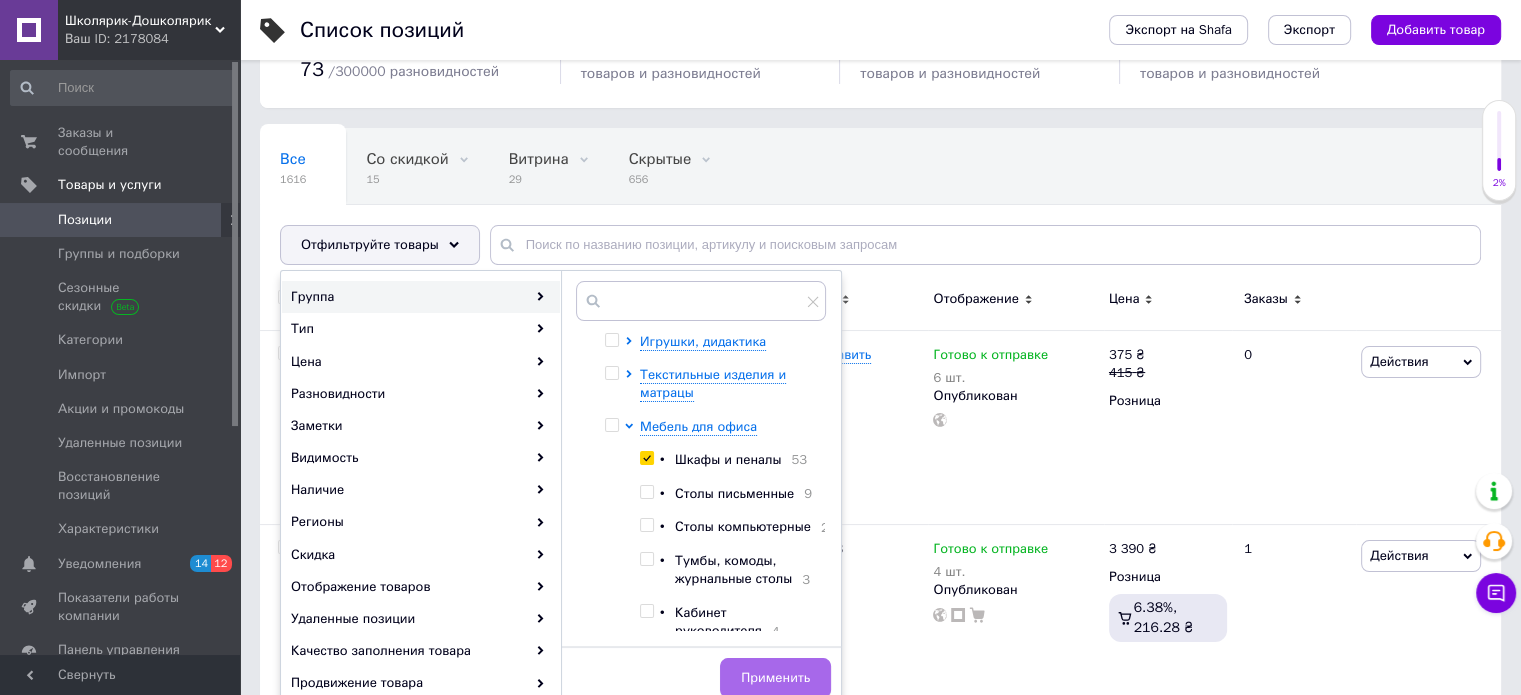 click on "Применить" at bounding box center [775, 678] 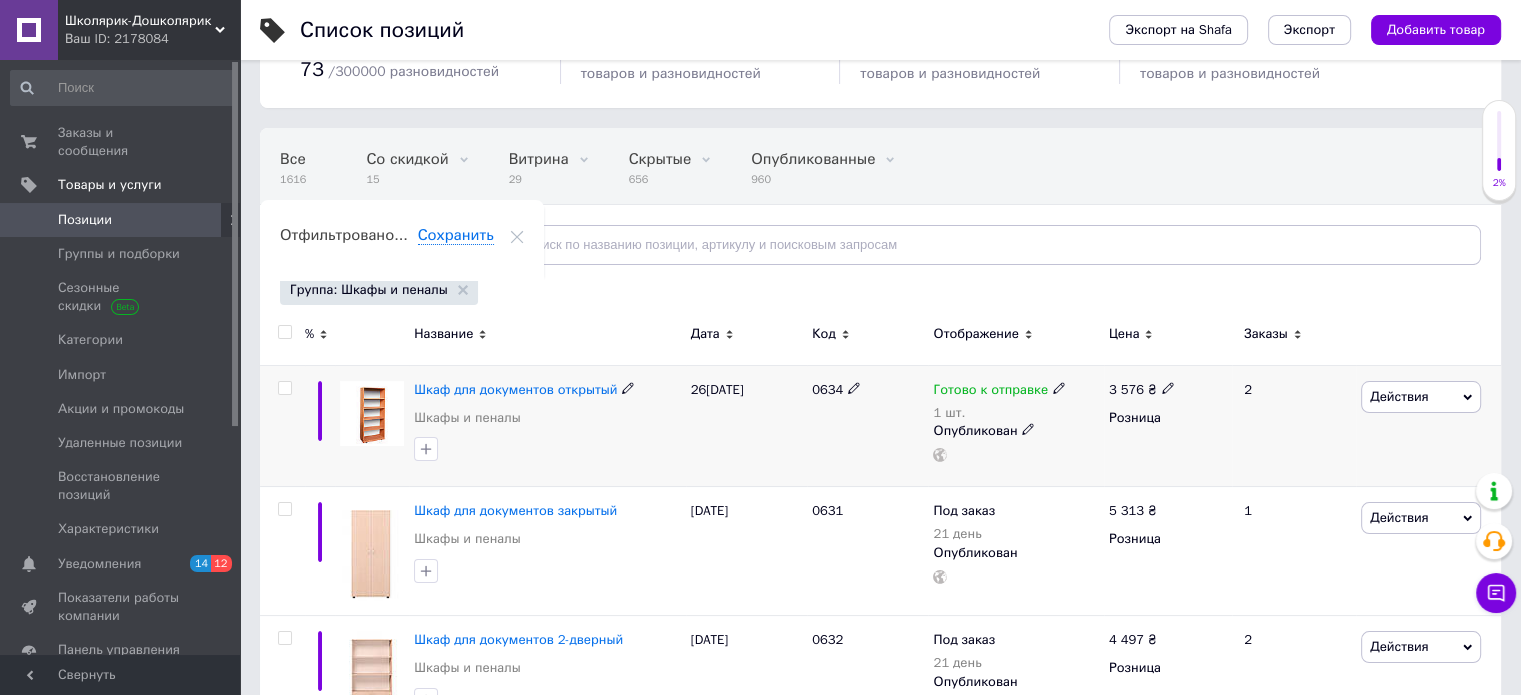 click 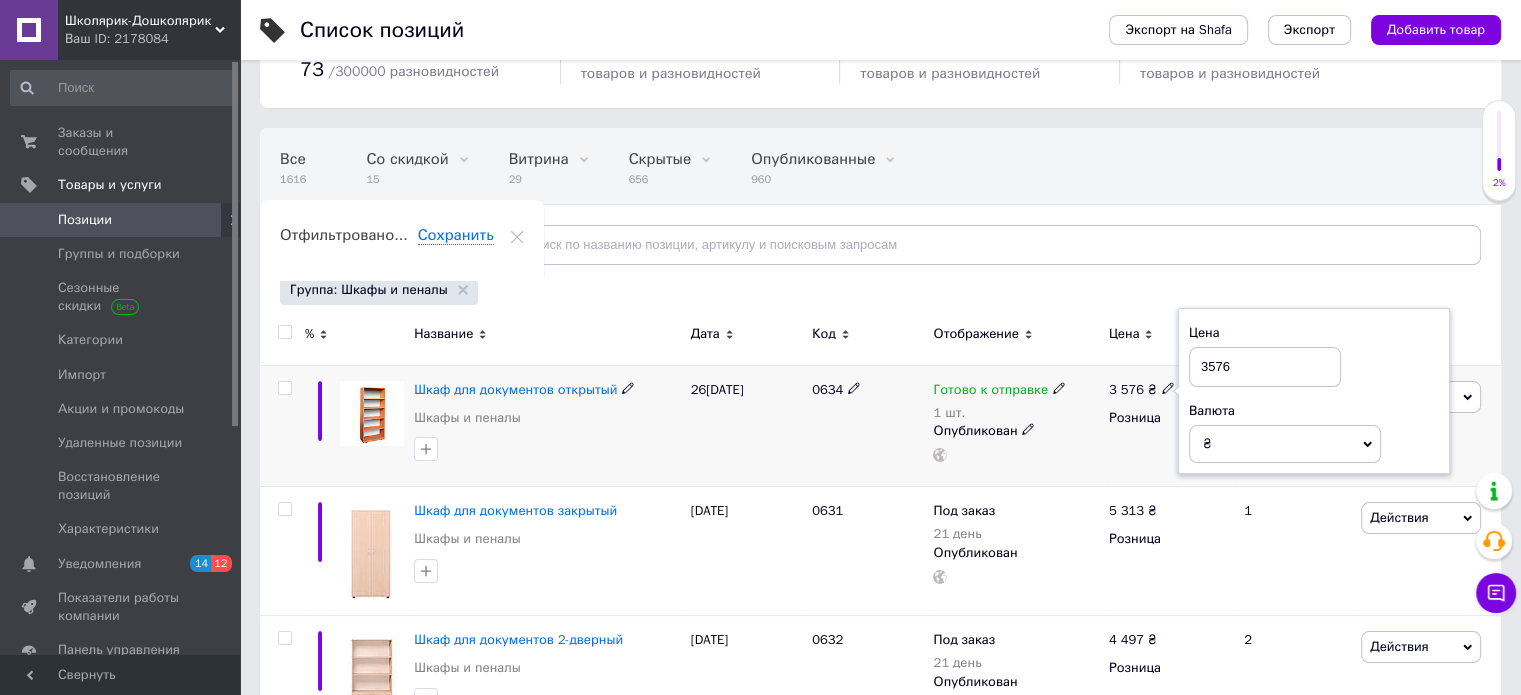 click on "3 576   ₴ Цена 3576 Валюта ₴ $ € CHF £ ¥ PLN ₸ MDL HUF KGS CN¥ TRY ₩ lei Розница" at bounding box center (1168, 425) 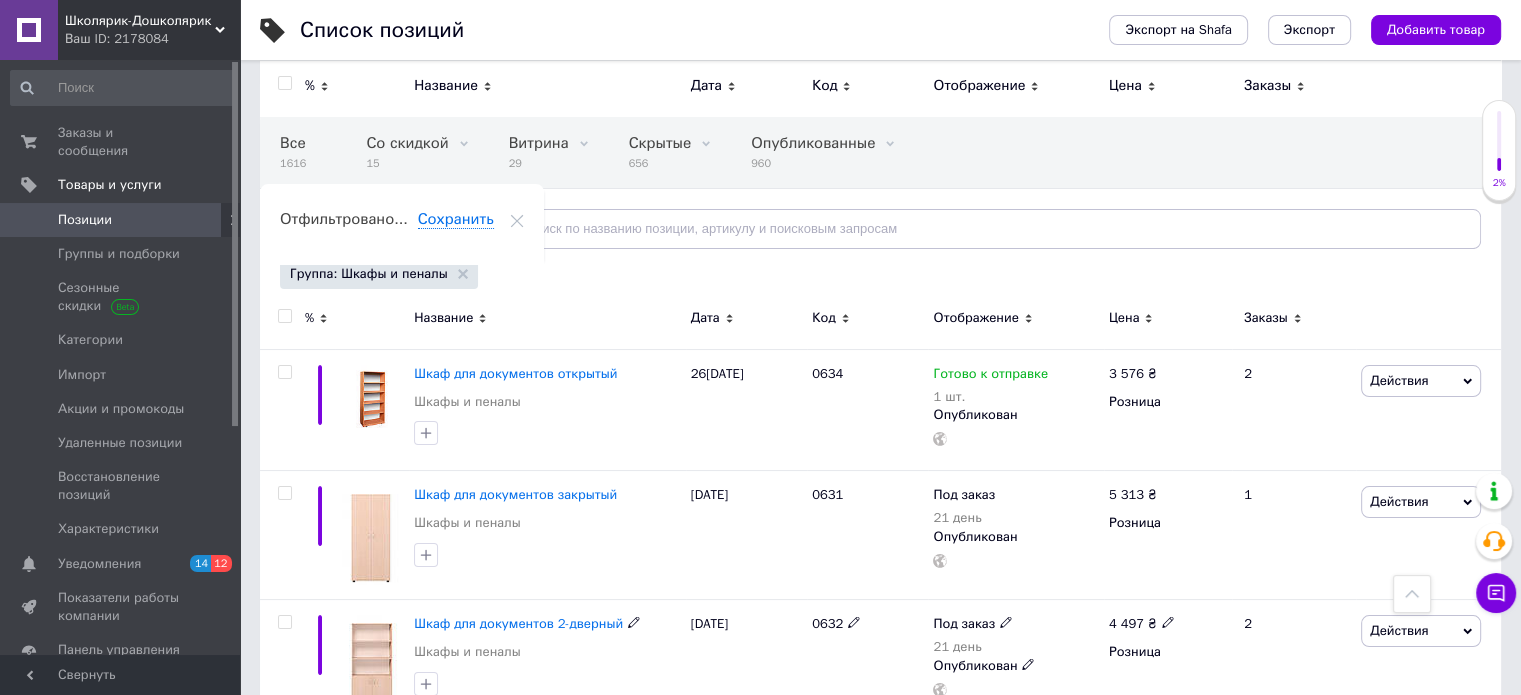 scroll, scrollTop: 0, scrollLeft: 0, axis: both 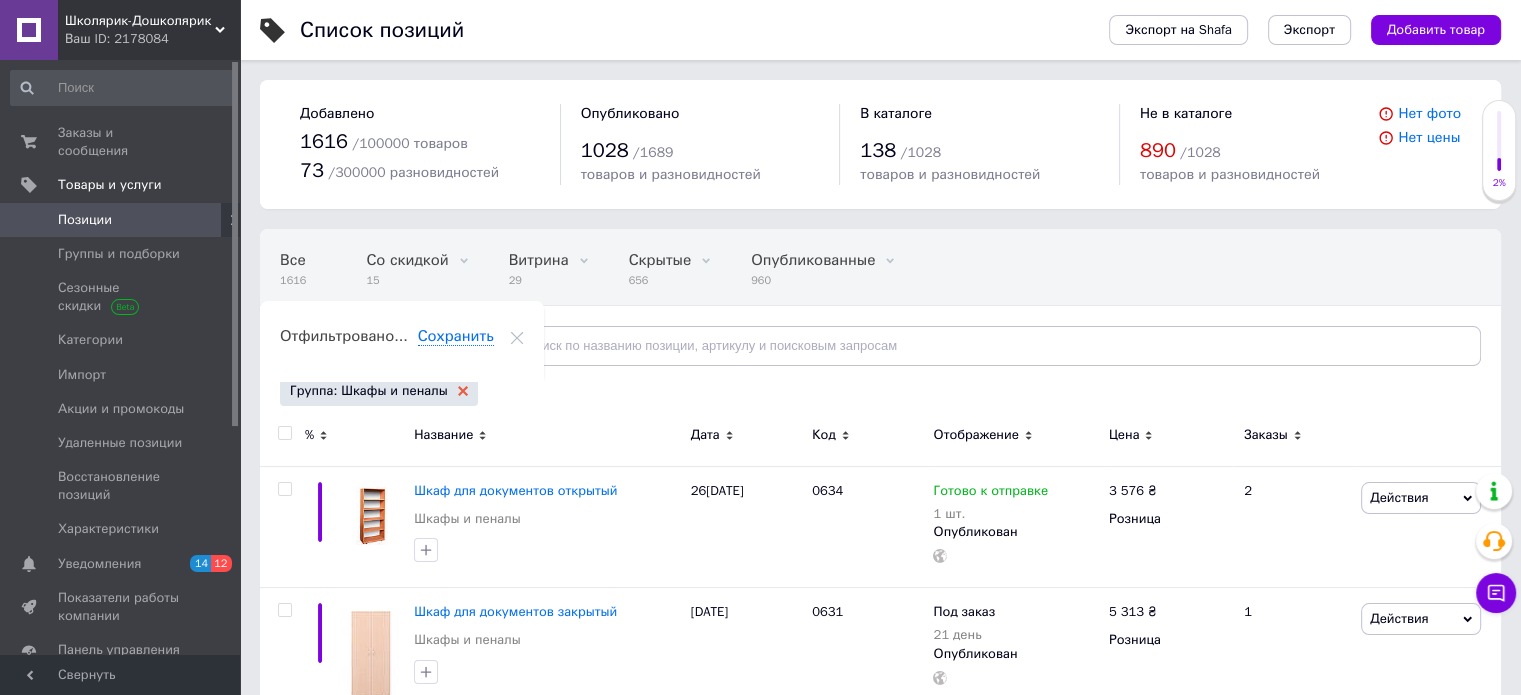click 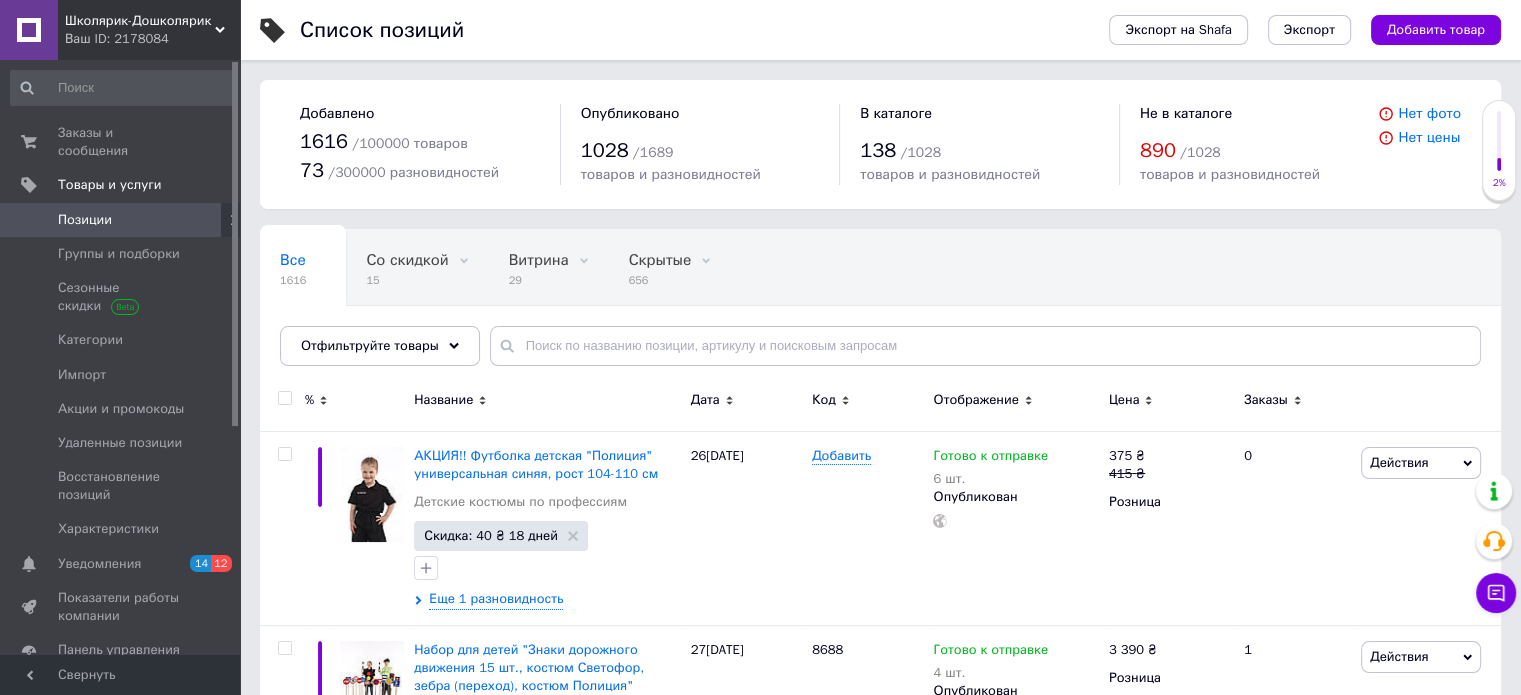 click 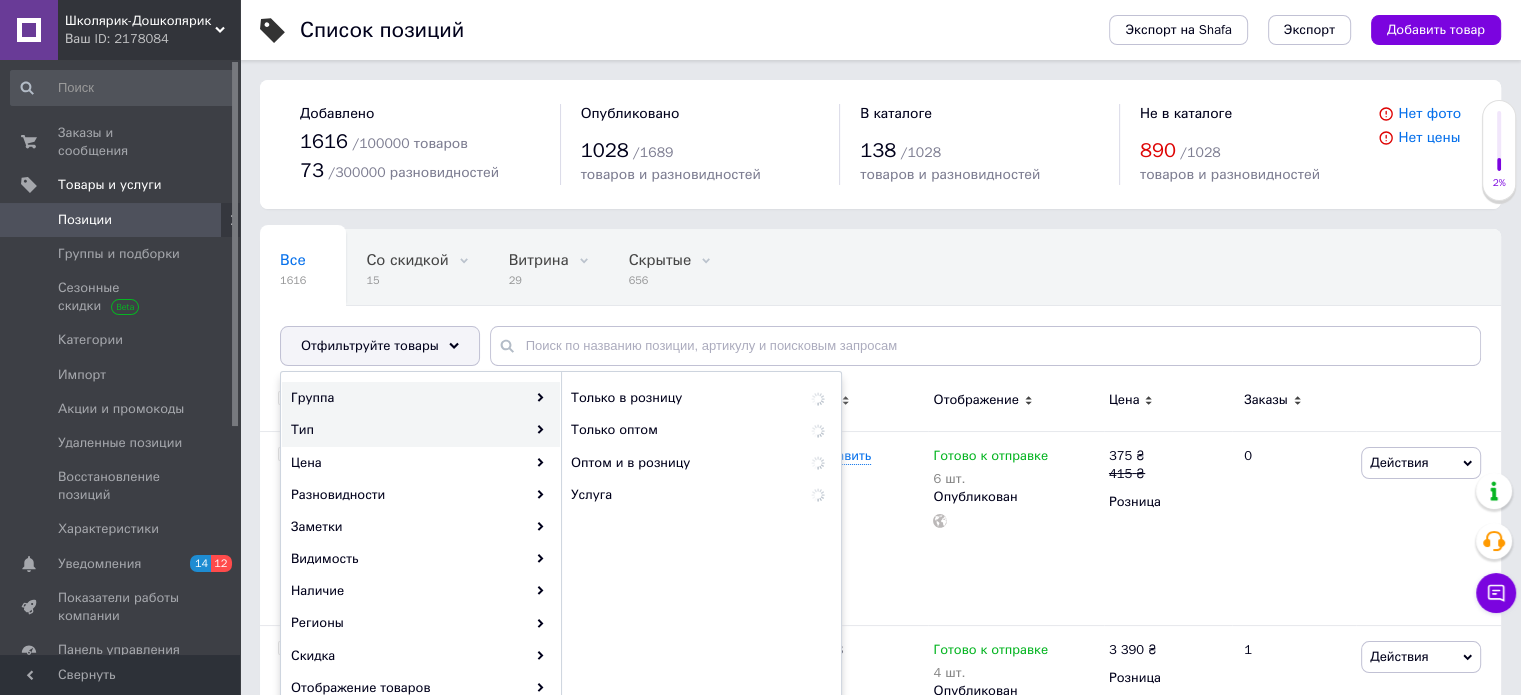 click on "Группа" at bounding box center (421, 398) 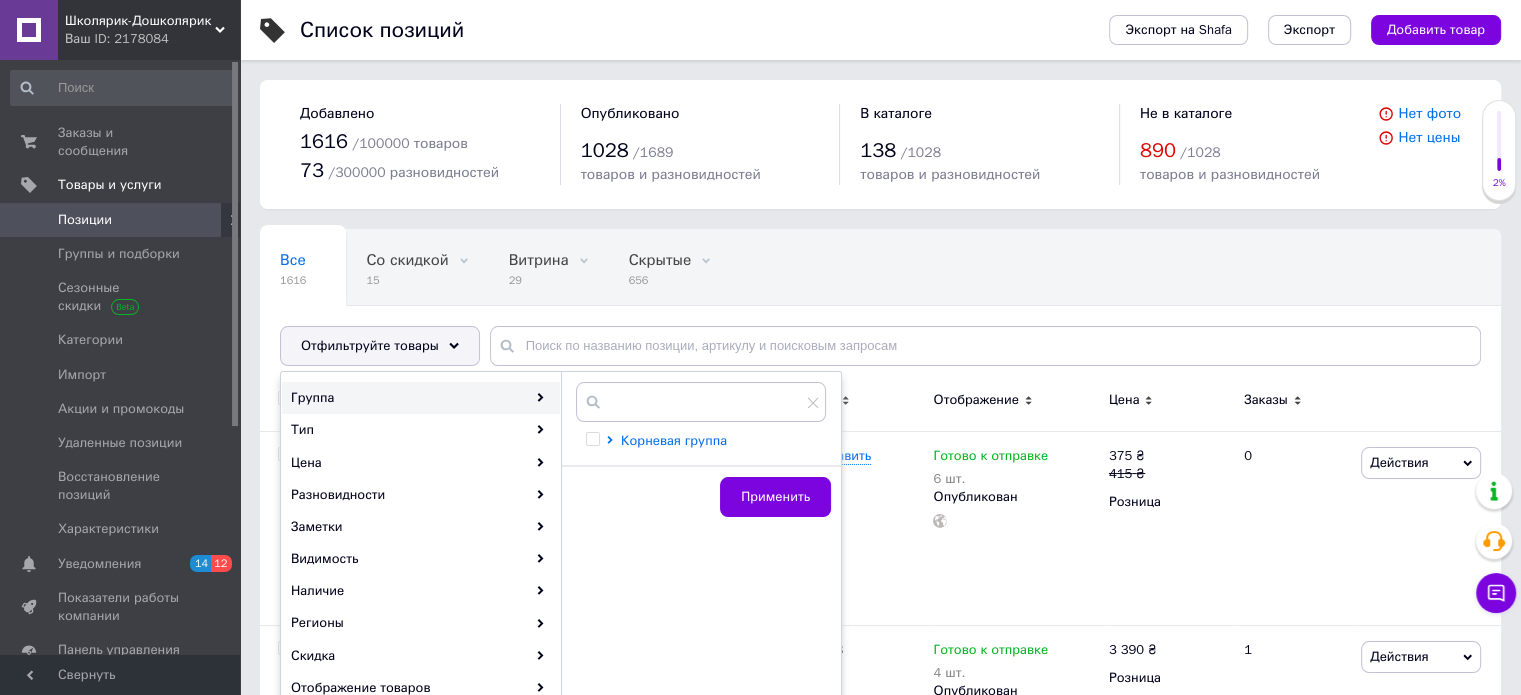 click on "Корневая группа" at bounding box center (674, 440) 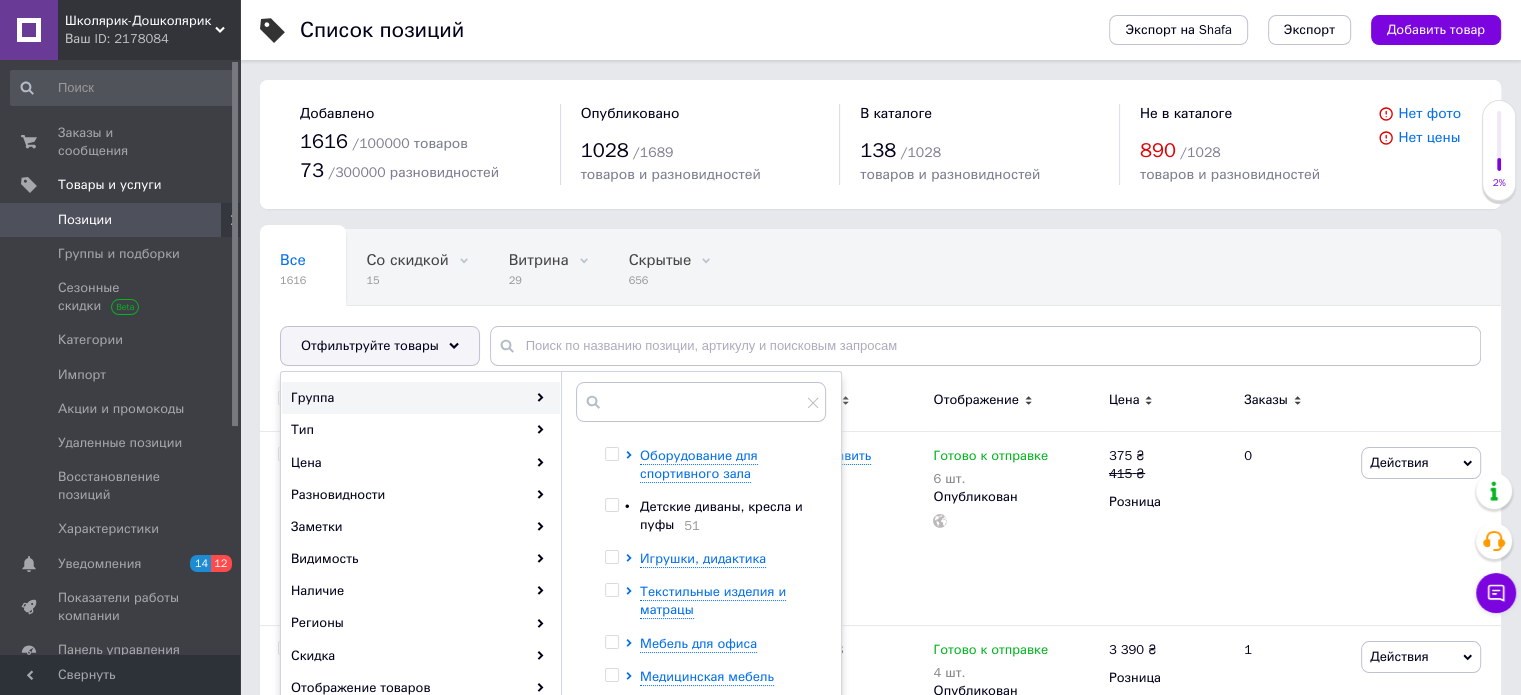 scroll, scrollTop: 272, scrollLeft: 0, axis: vertical 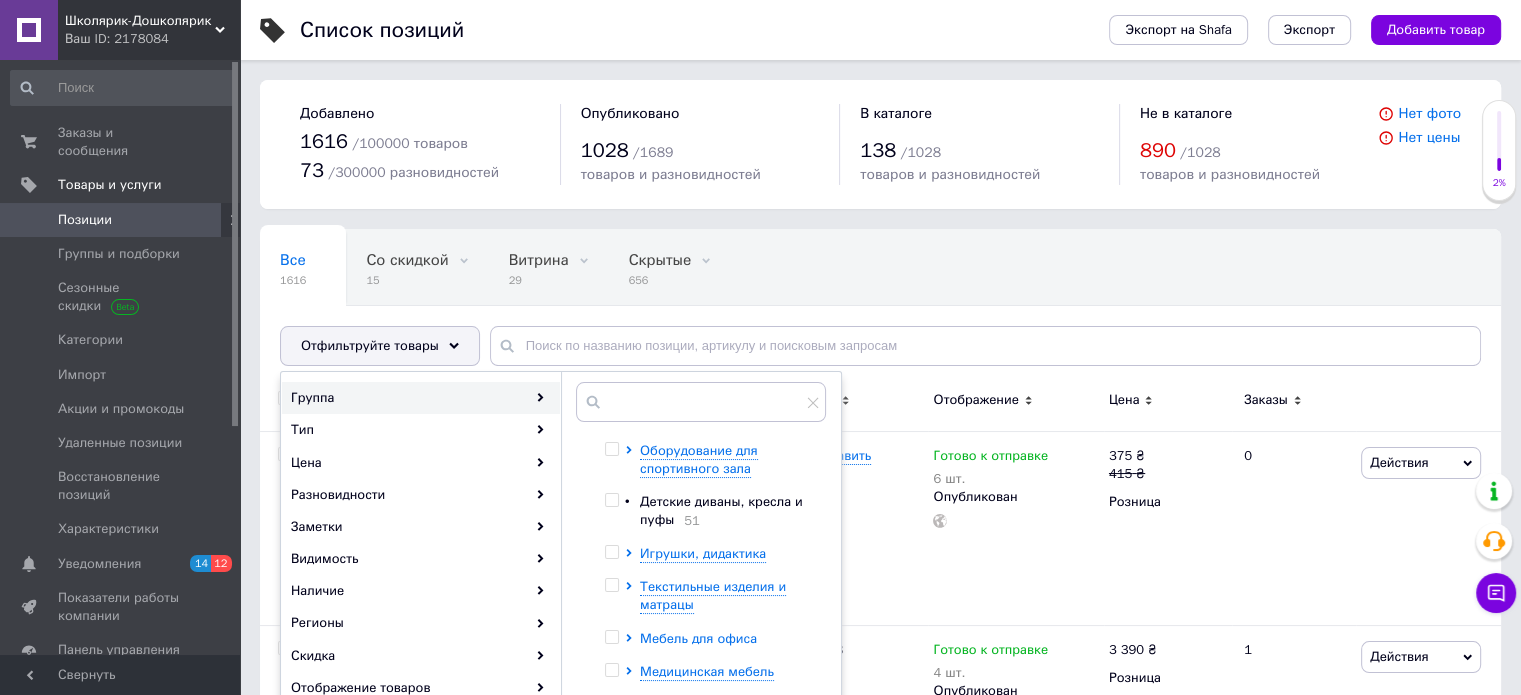 click on "Мебель для офиса" at bounding box center (698, 638) 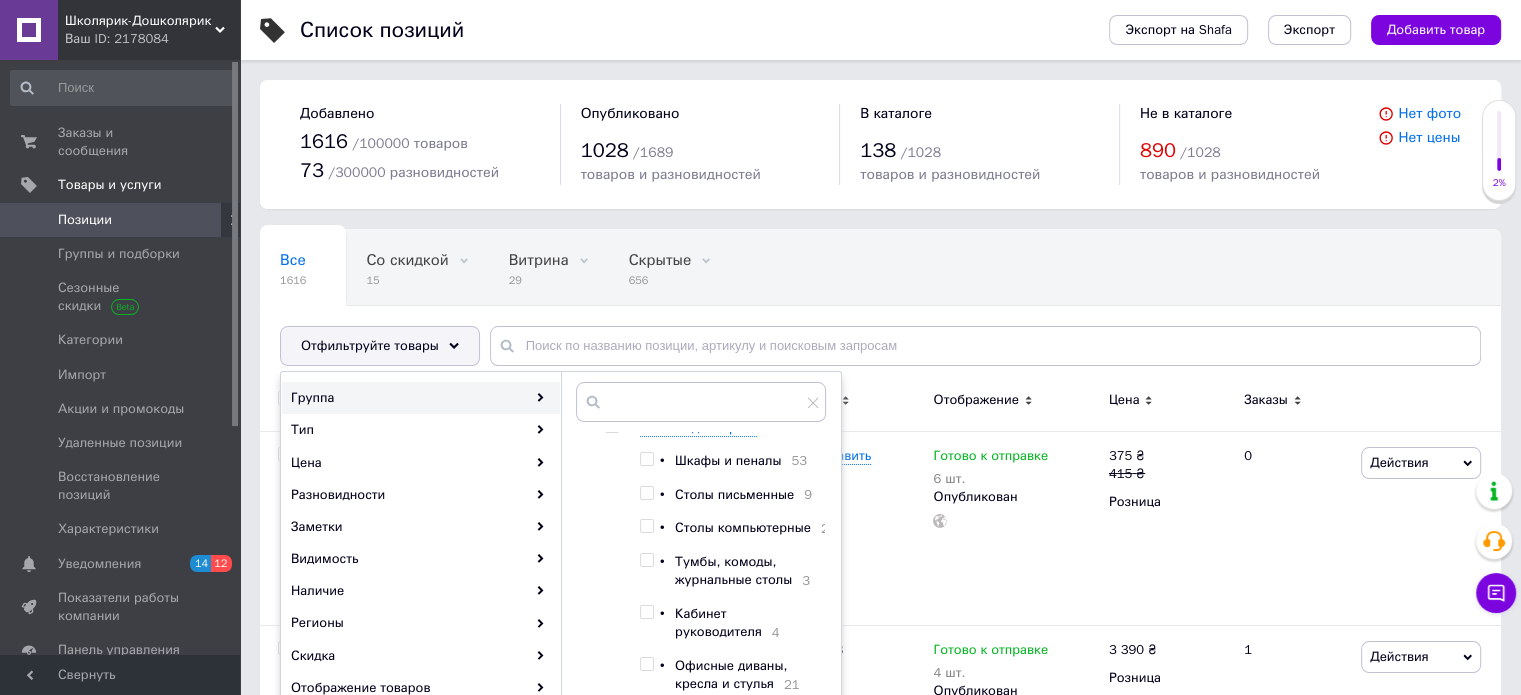 scroll, scrollTop: 472, scrollLeft: 0, axis: vertical 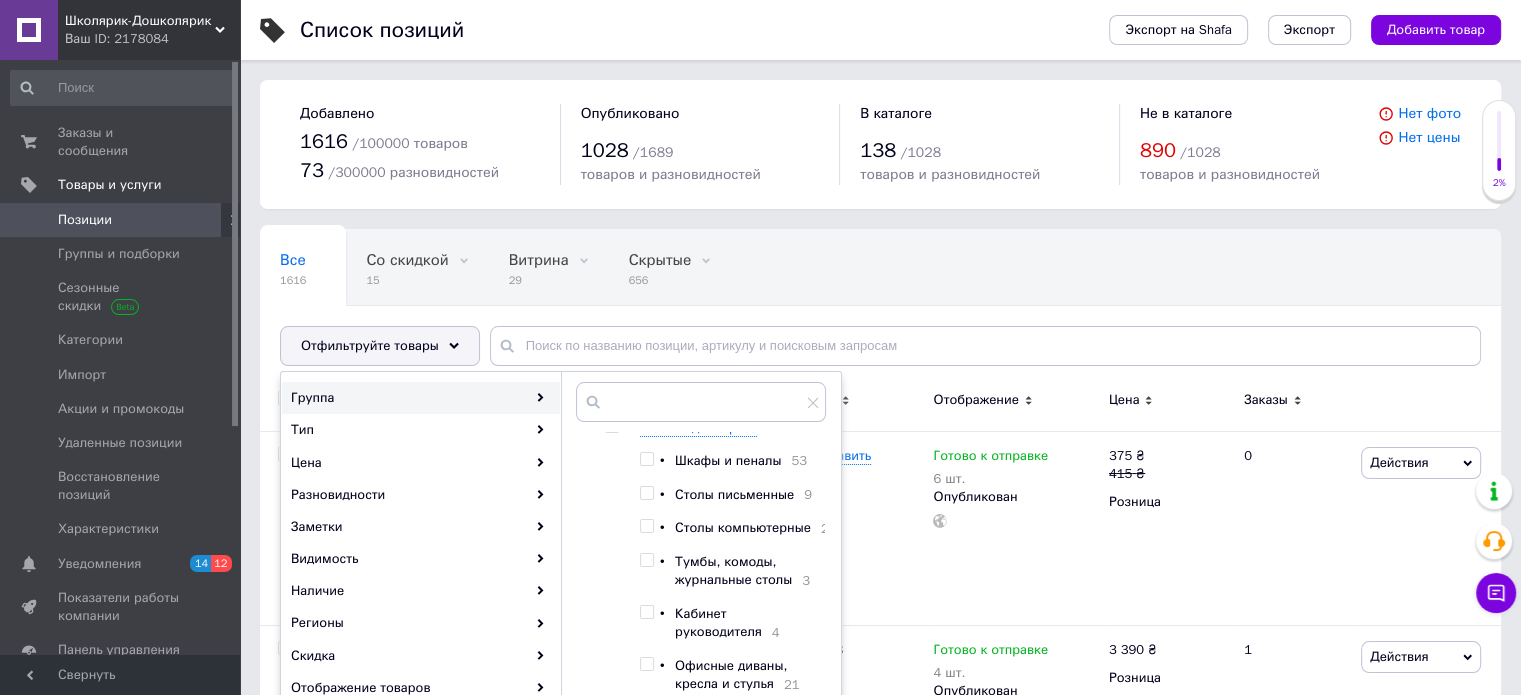 click at bounding box center (646, 493) 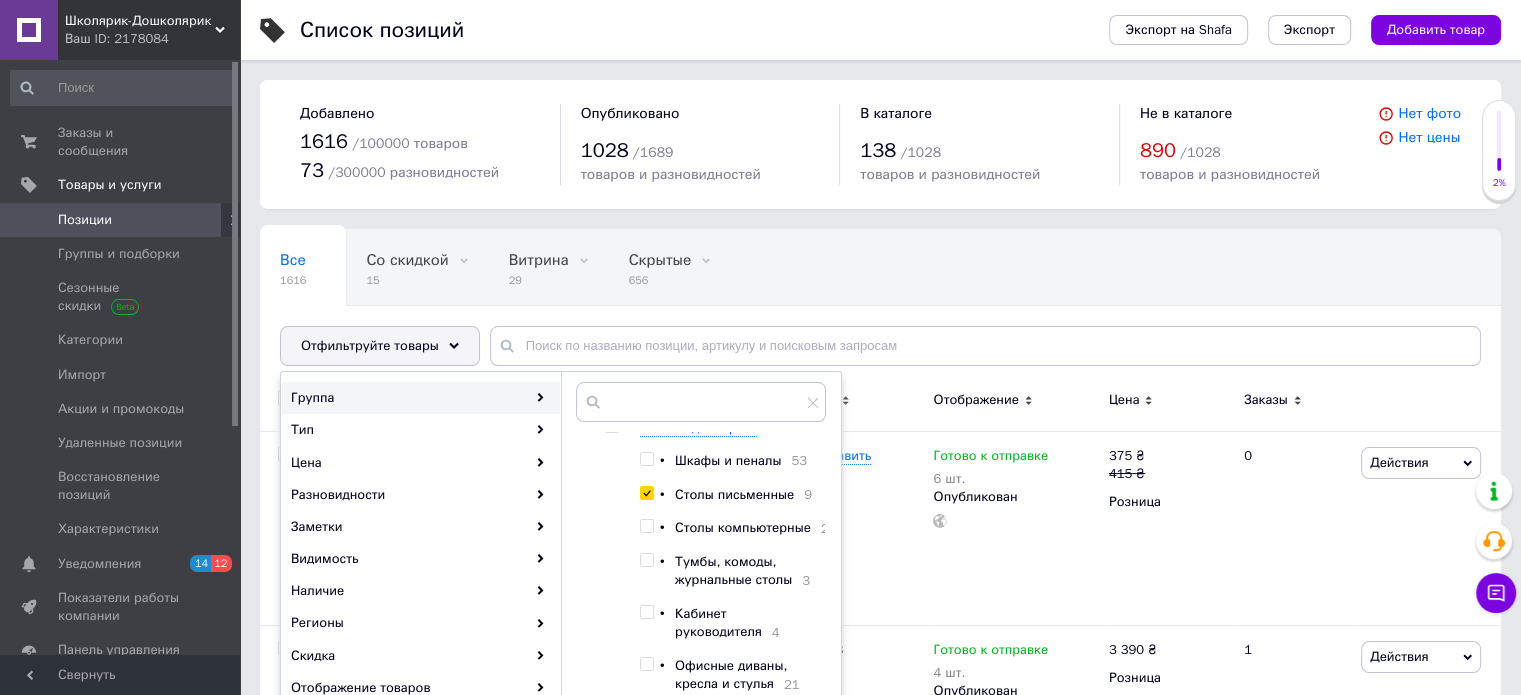 checkbox on "true" 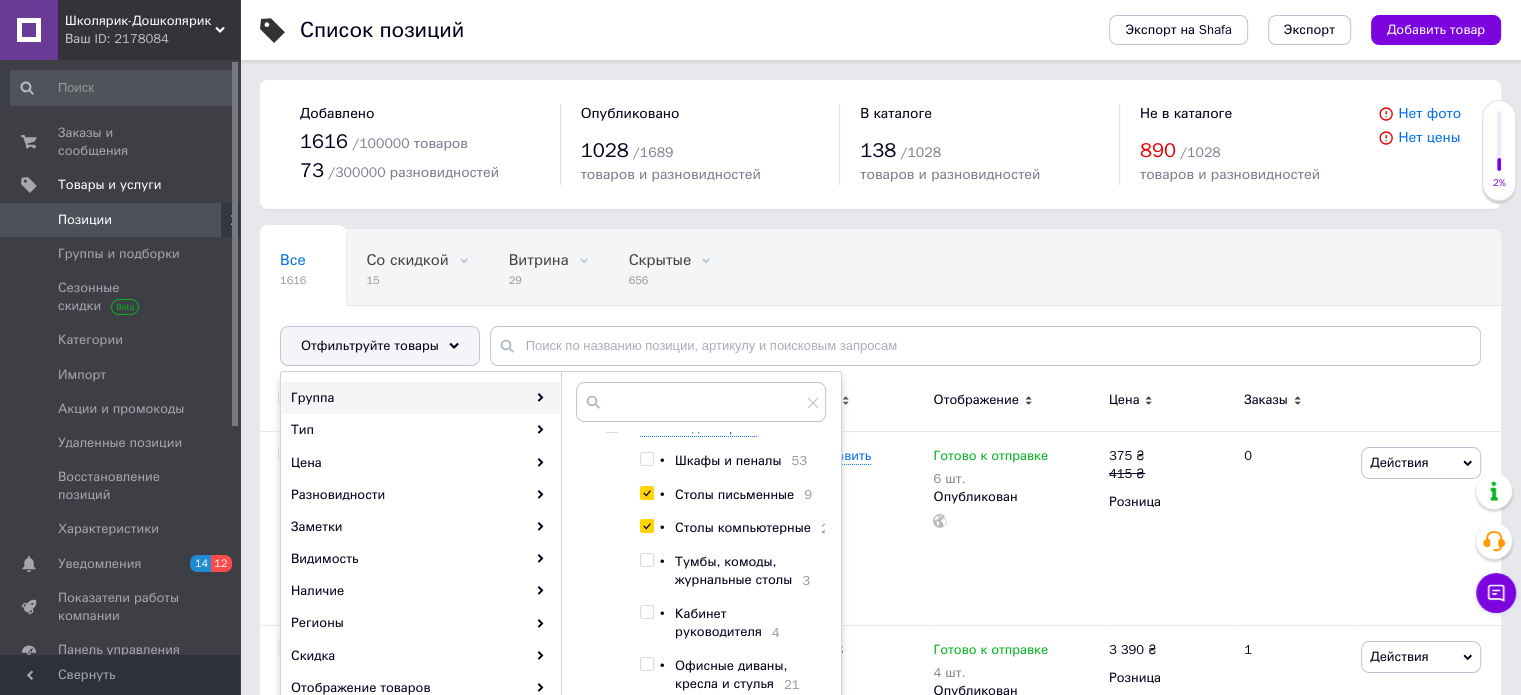 checkbox on "true" 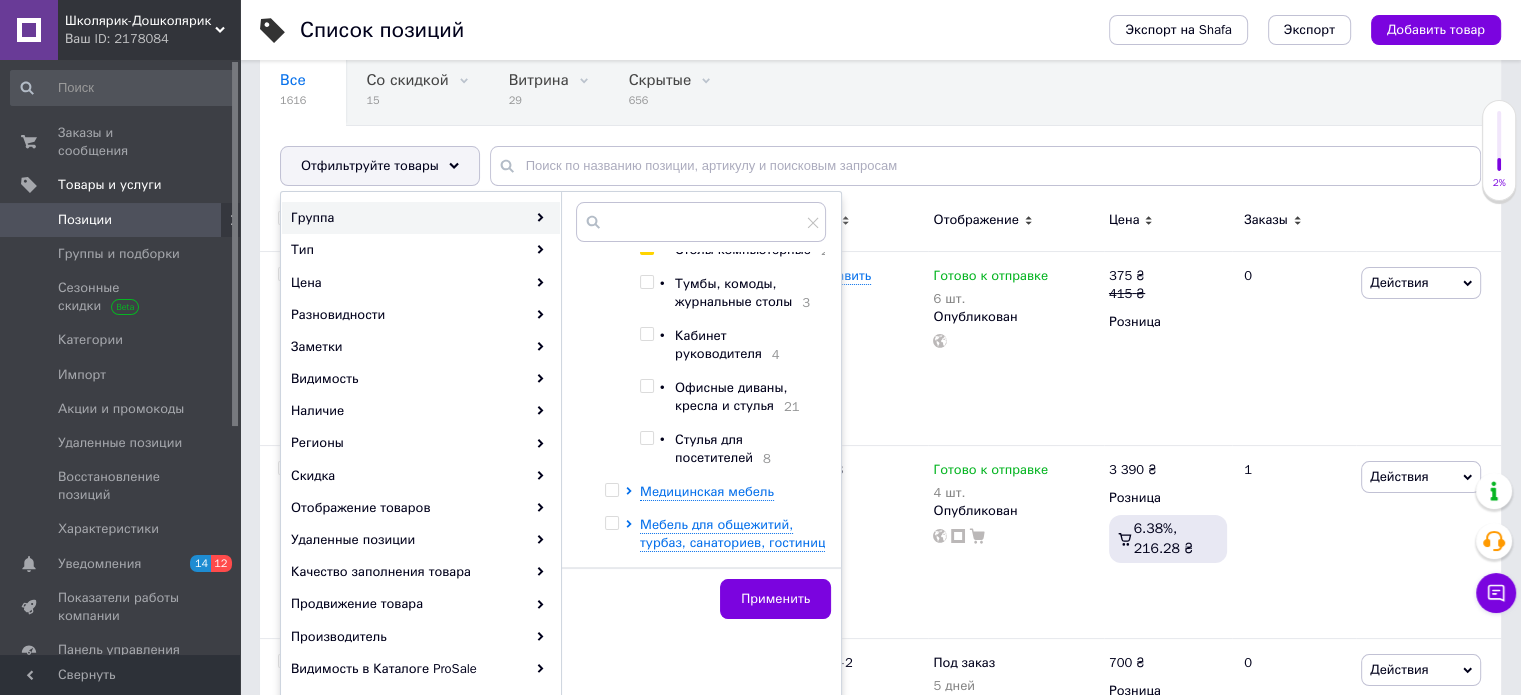 scroll, scrollTop: 200, scrollLeft: 0, axis: vertical 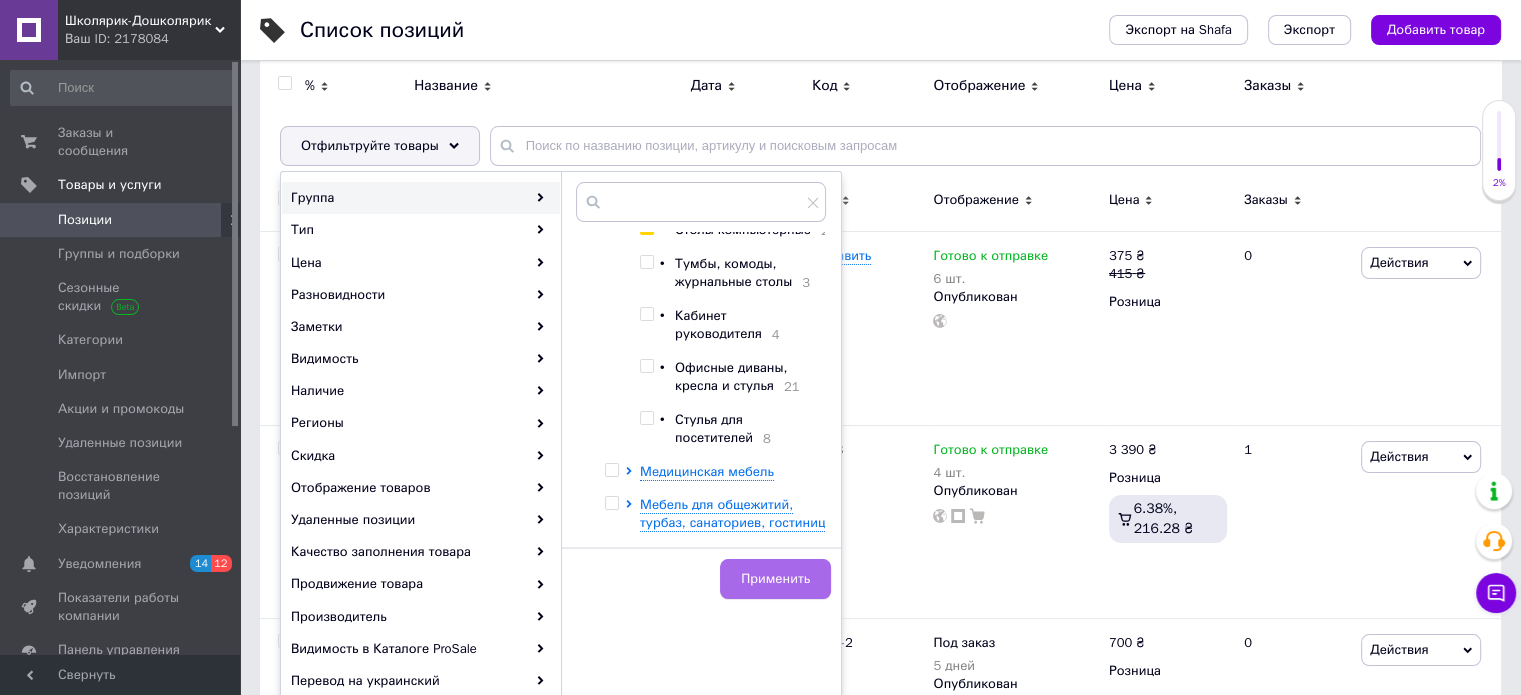 click on "Применить" at bounding box center (775, 579) 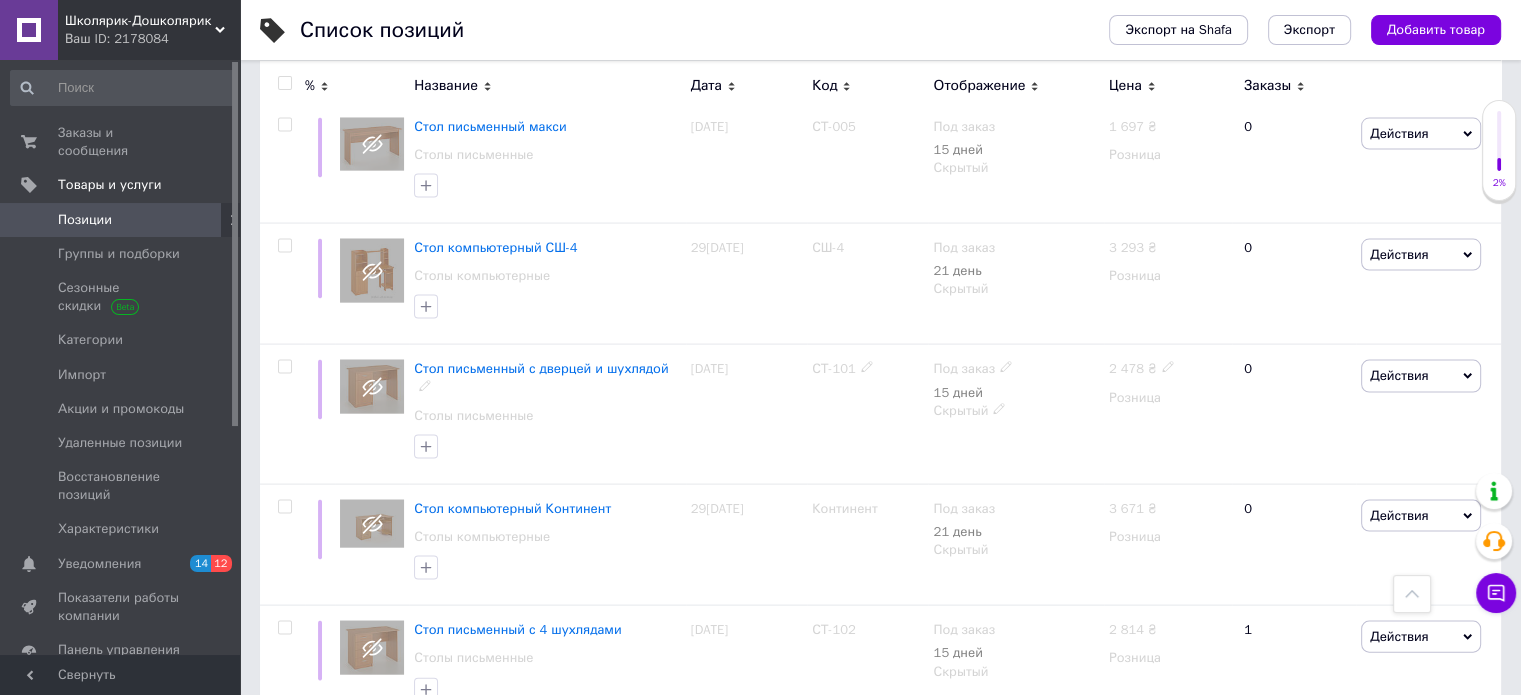 scroll, scrollTop: 3600, scrollLeft: 0, axis: vertical 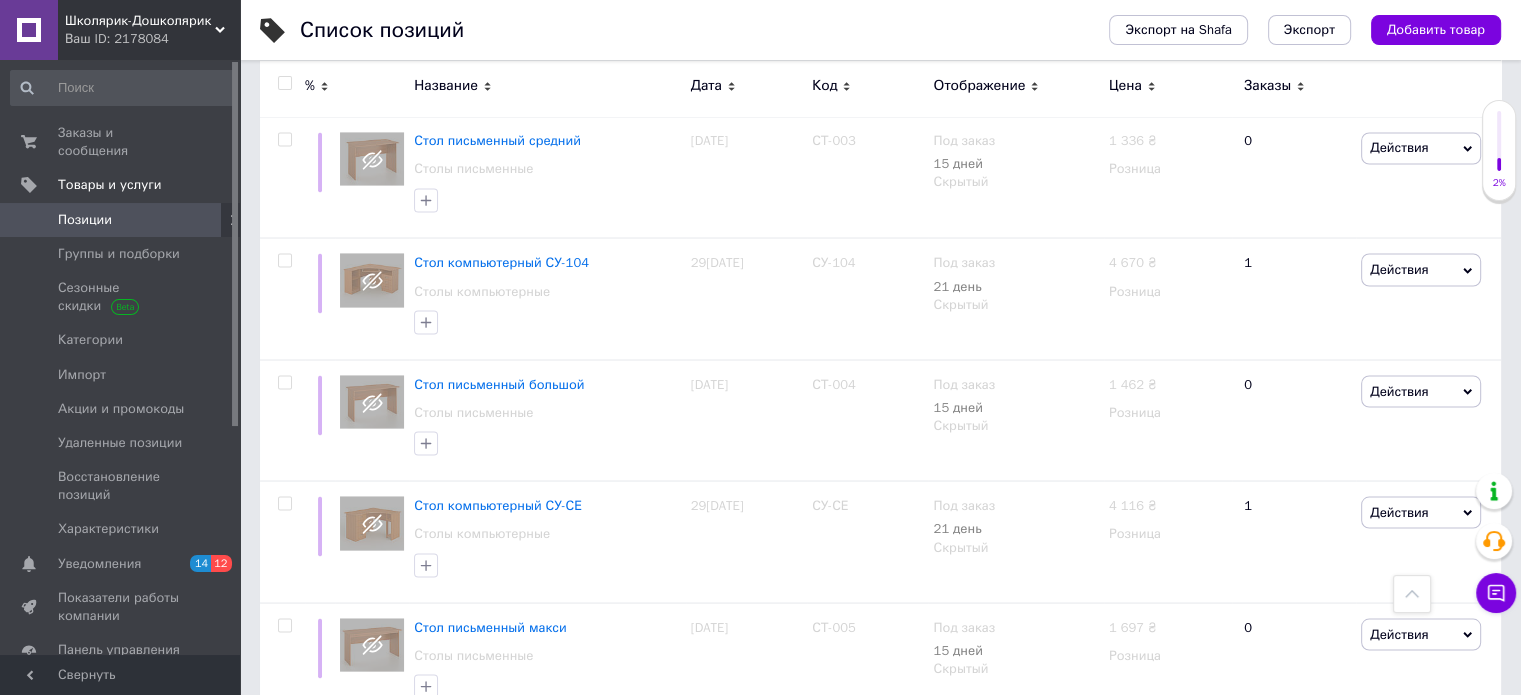 click 